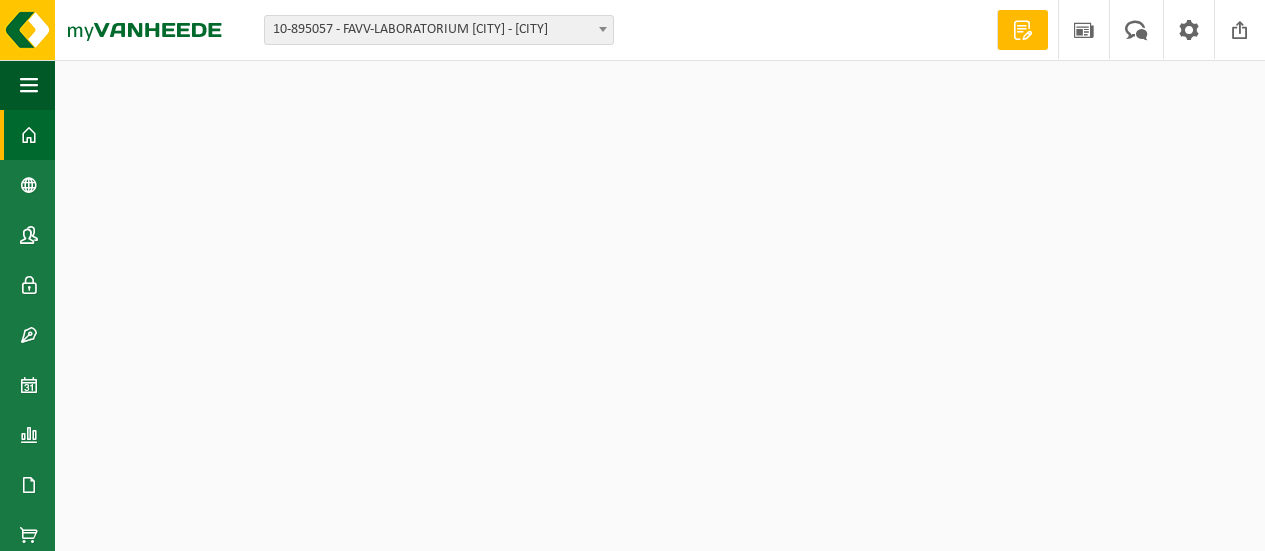 scroll, scrollTop: 0, scrollLeft: 0, axis: both 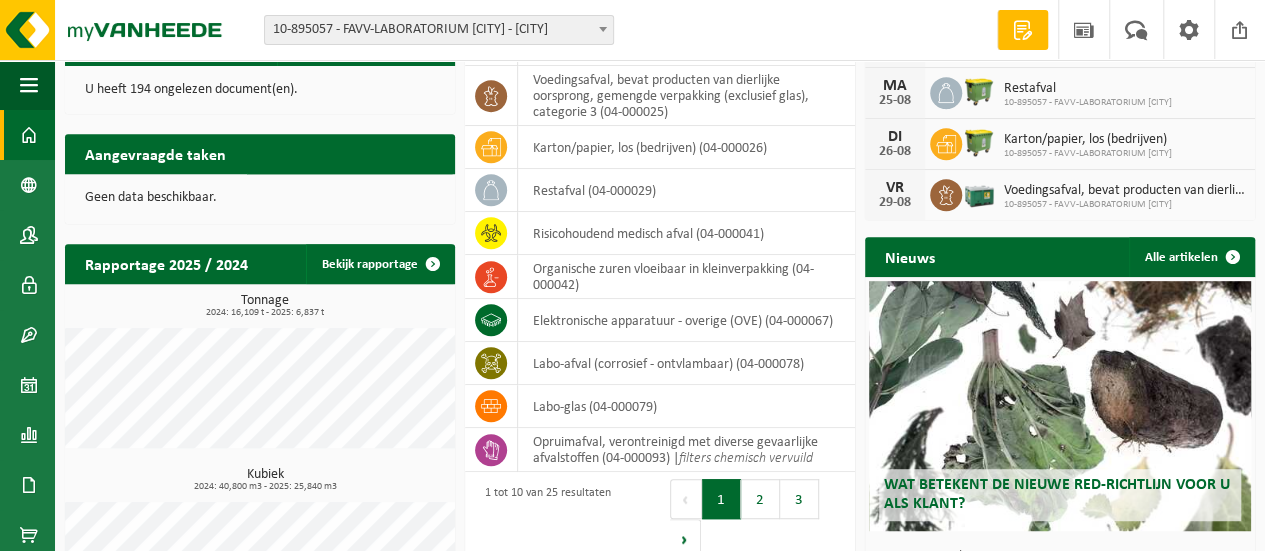 click on "Wat betekent de nieuwe RED-richtlijn voor u als klant?" at bounding box center [1057, 494] 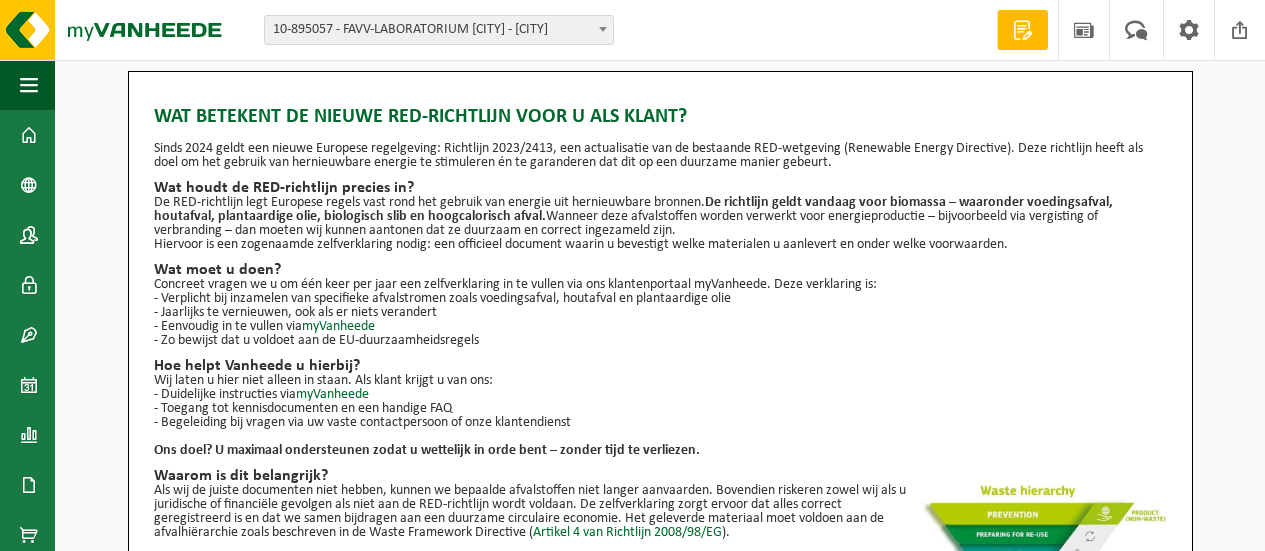 scroll, scrollTop: 0, scrollLeft: 0, axis: both 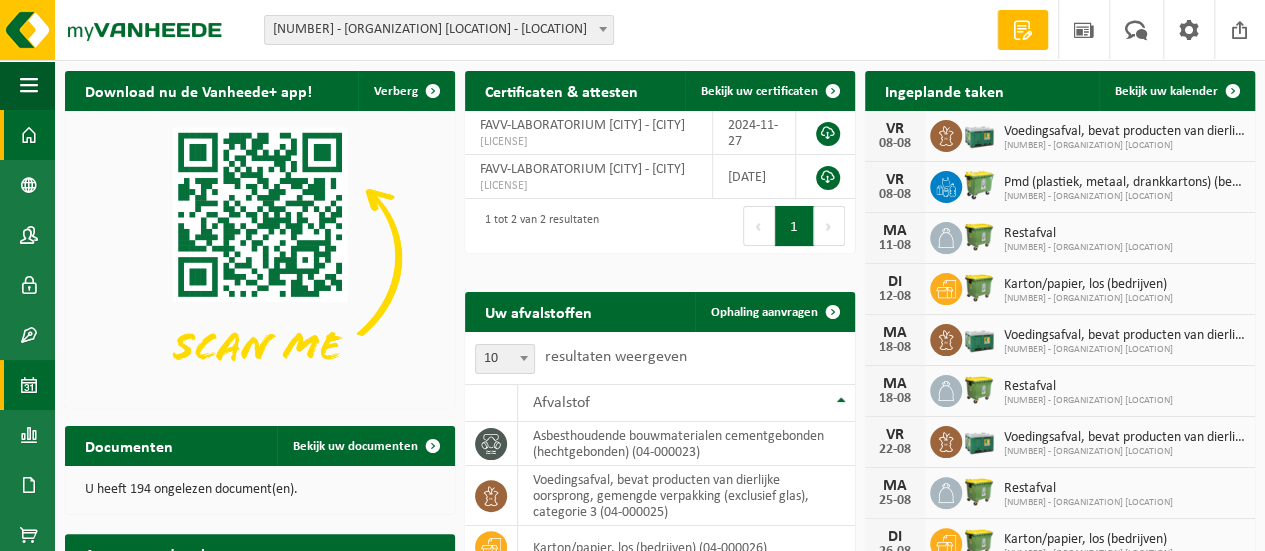 click at bounding box center [29, 385] 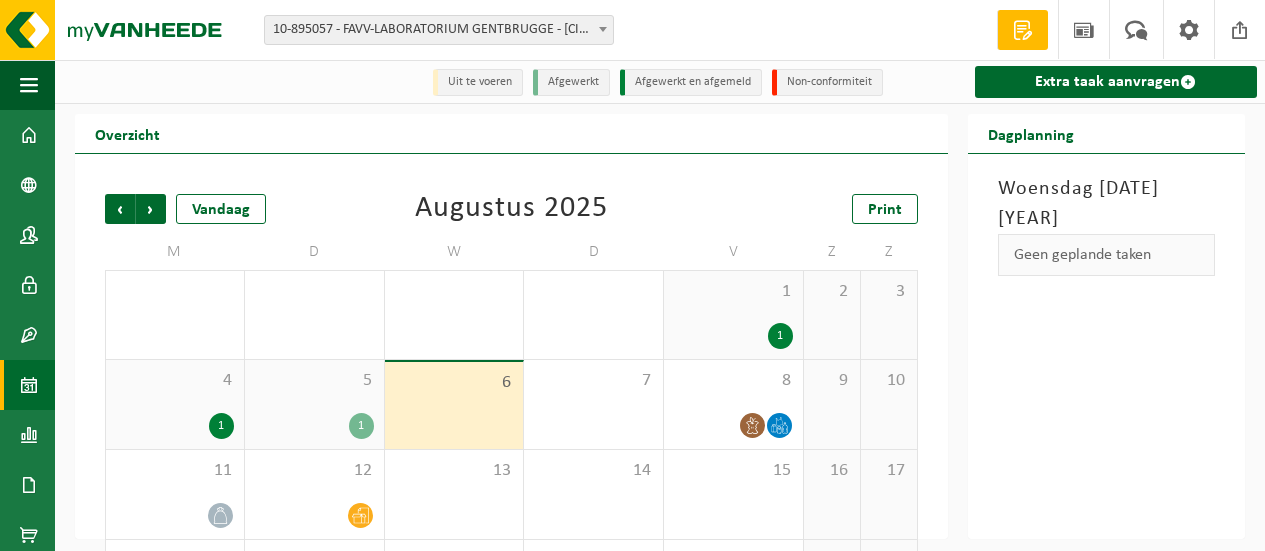 scroll, scrollTop: 0, scrollLeft: 0, axis: both 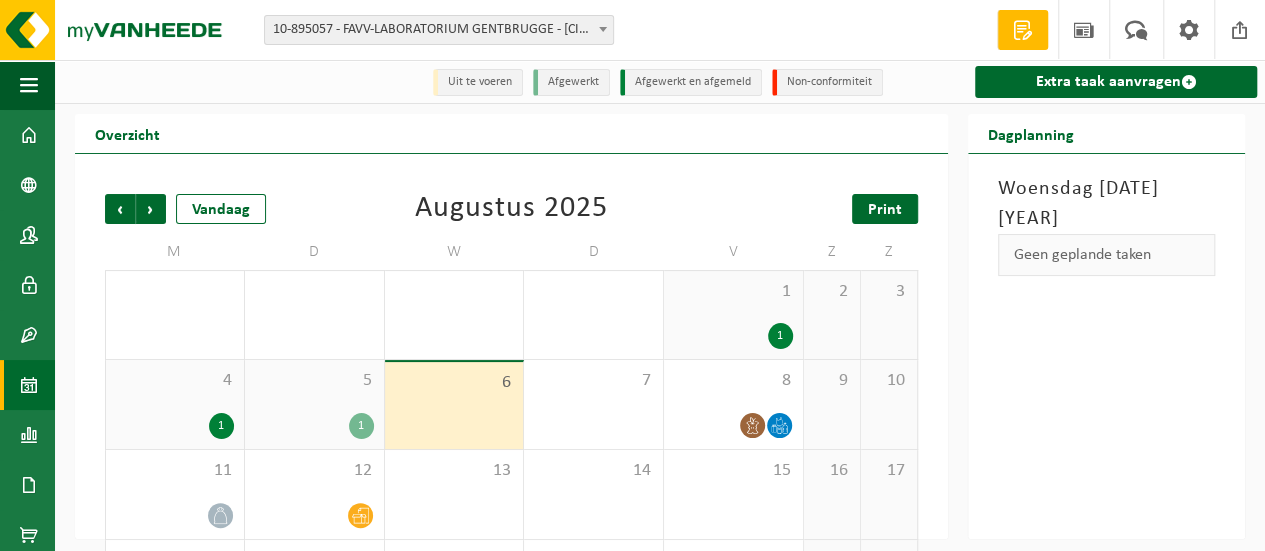 click on "Print" at bounding box center (885, 210) 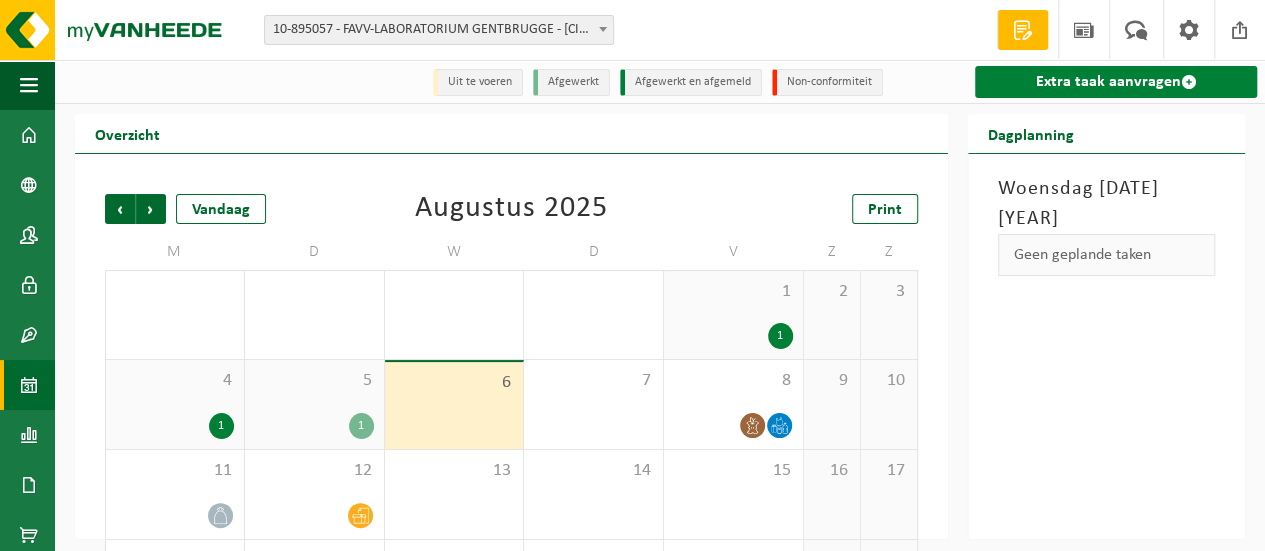 click on "Extra taak aanvragen" at bounding box center [1116, 82] 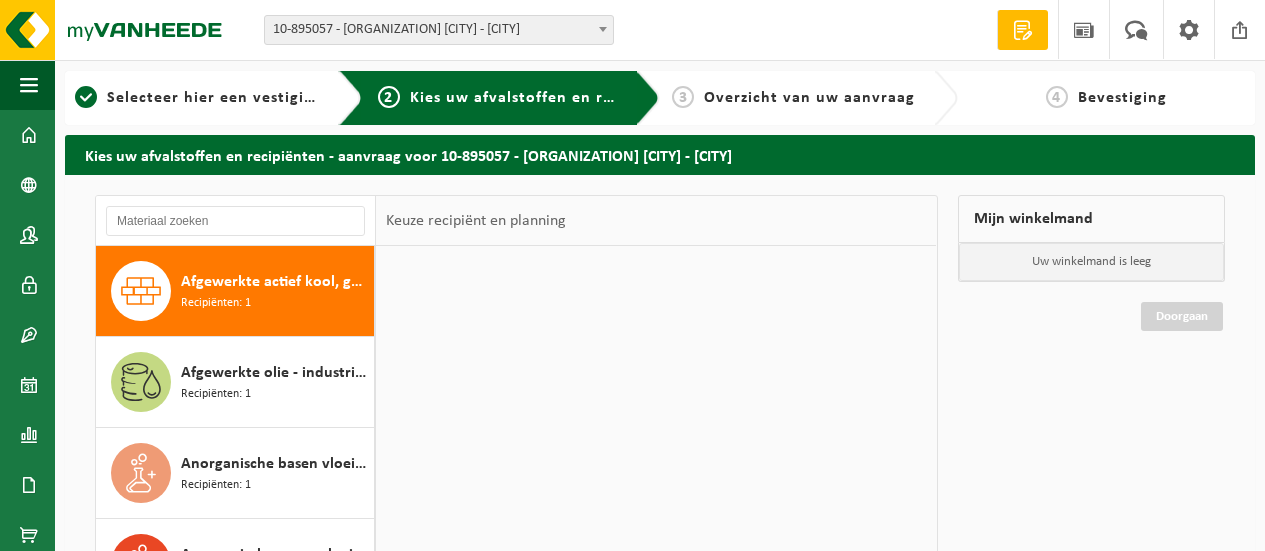 scroll, scrollTop: 0, scrollLeft: 0, axis: both 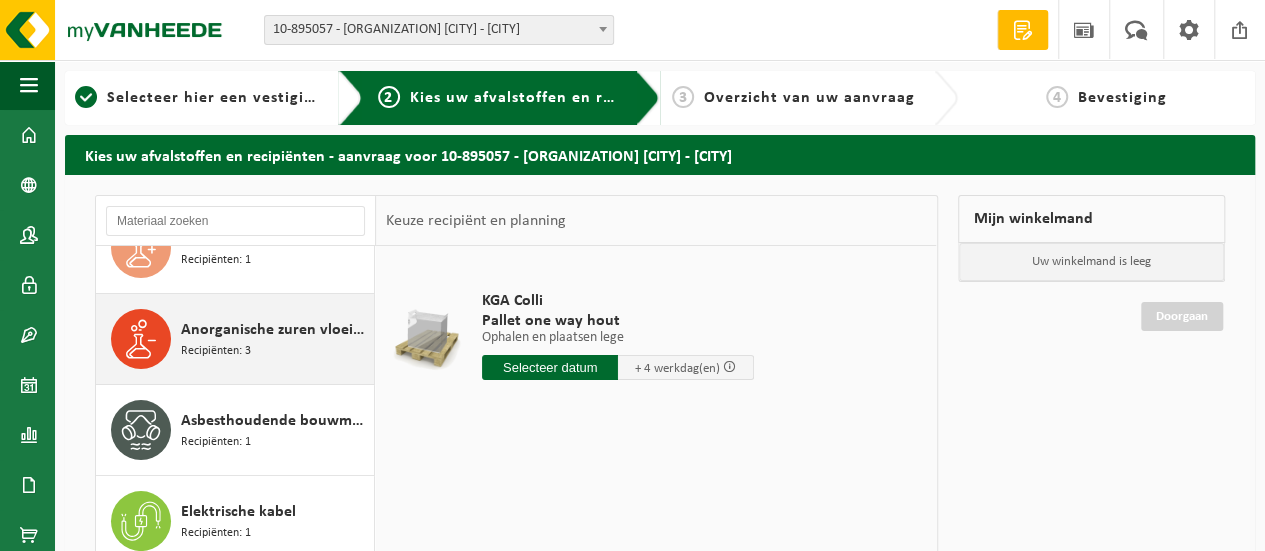 click on "Recipiënten: 3" at bounding box center [216, 351] 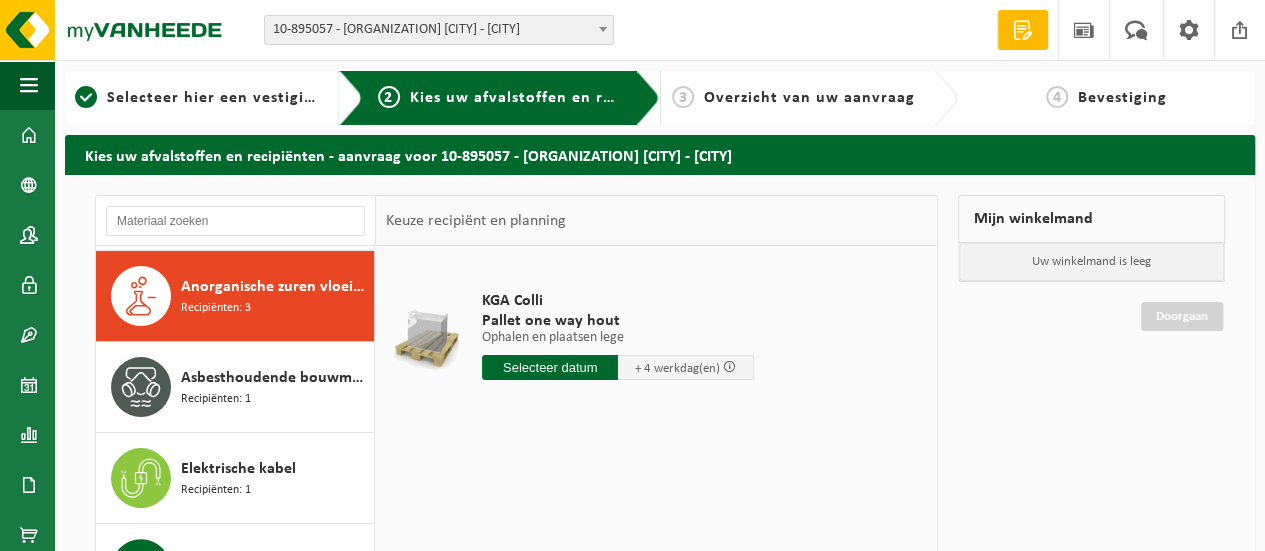 scroll, scrollTop: 272, scrollLeft: 0, axis: vertical 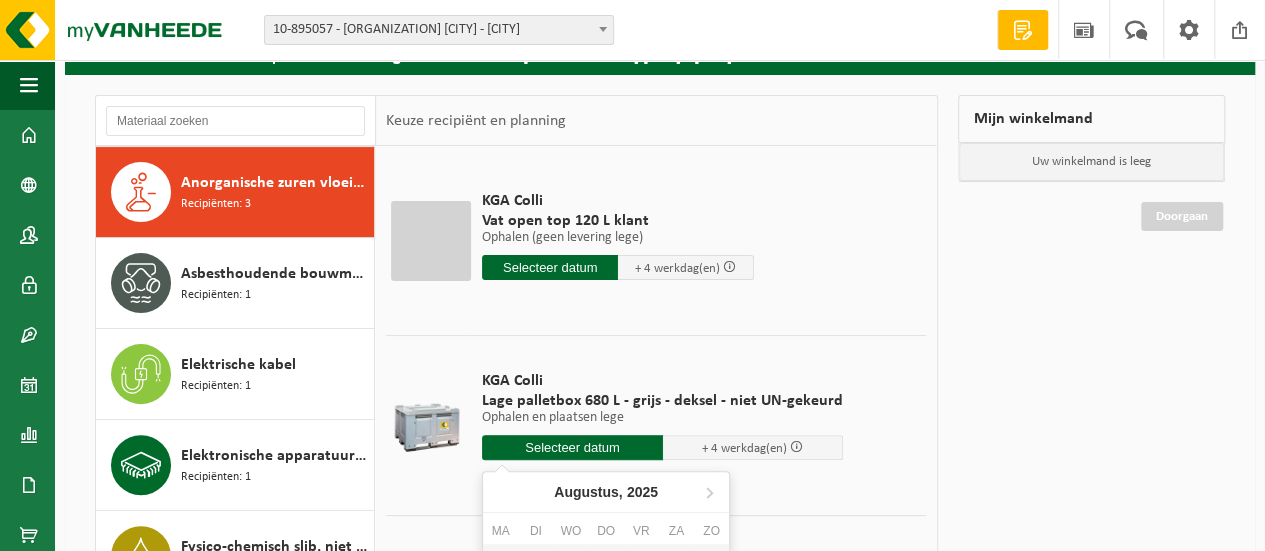 click at bounding box center [572, 447] 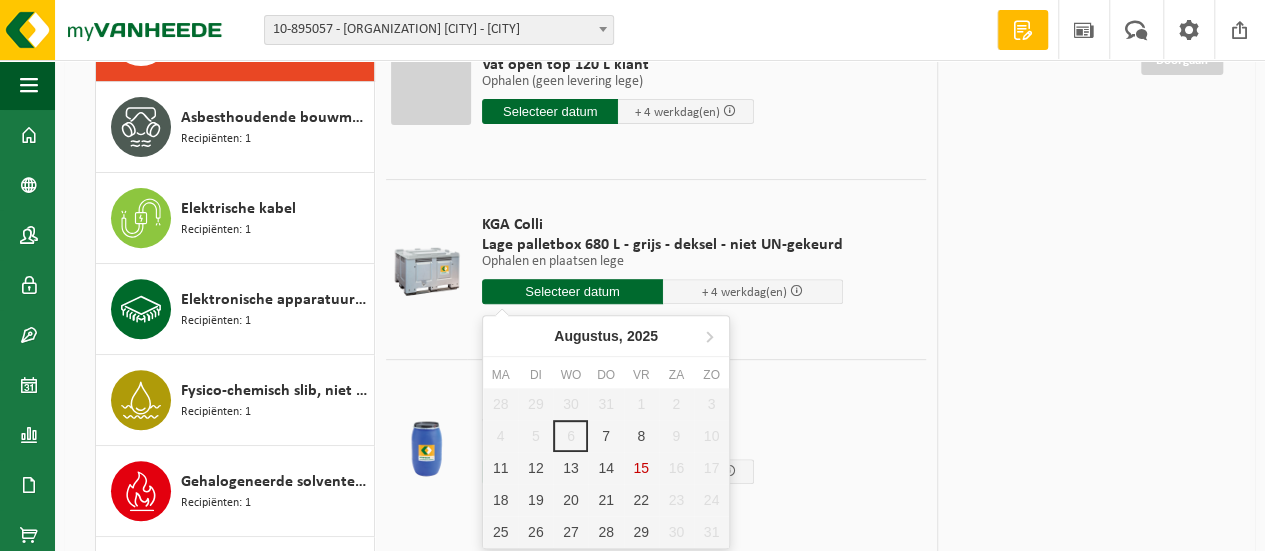 scroll, scrollTop: 325, scrollLeft: 0, axis: vertical 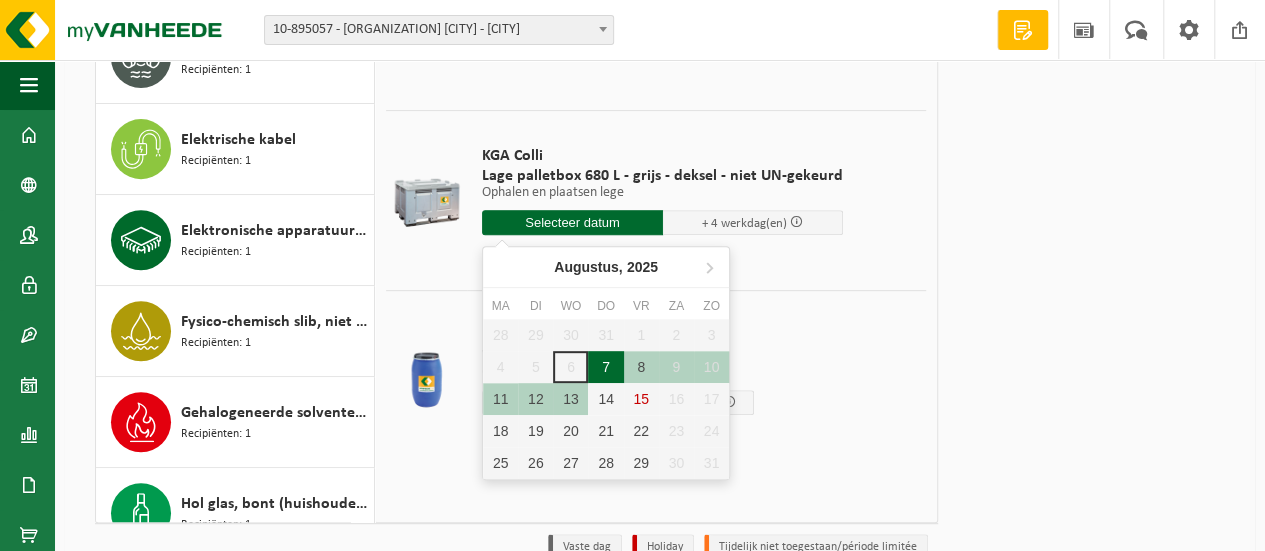 click on "7" at bounding box center (605, 367) 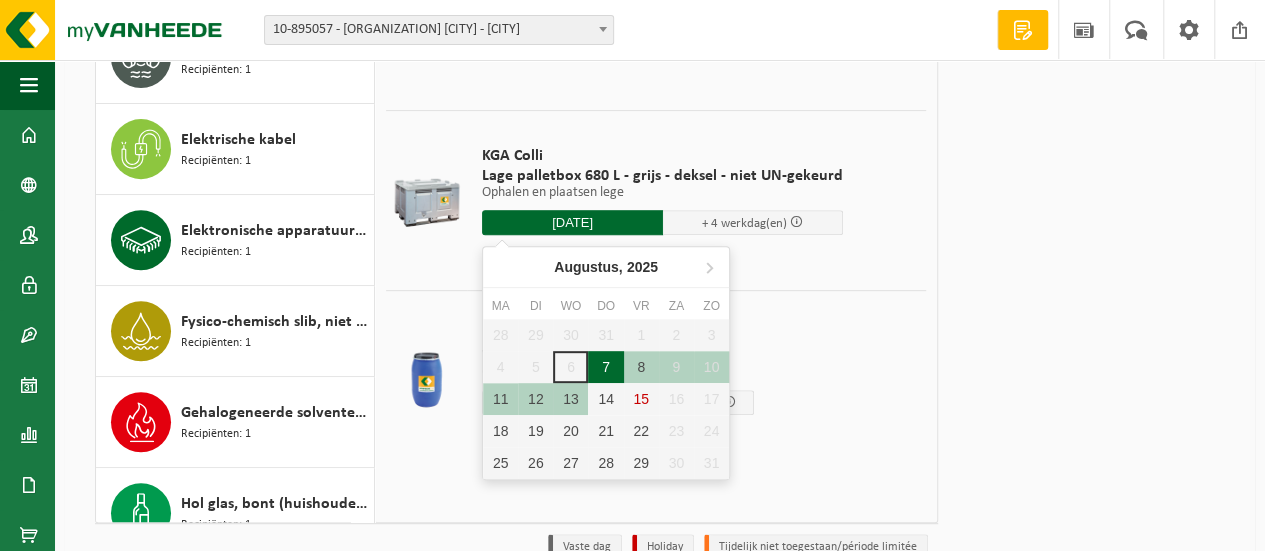 type on "Van 2025-08-07" 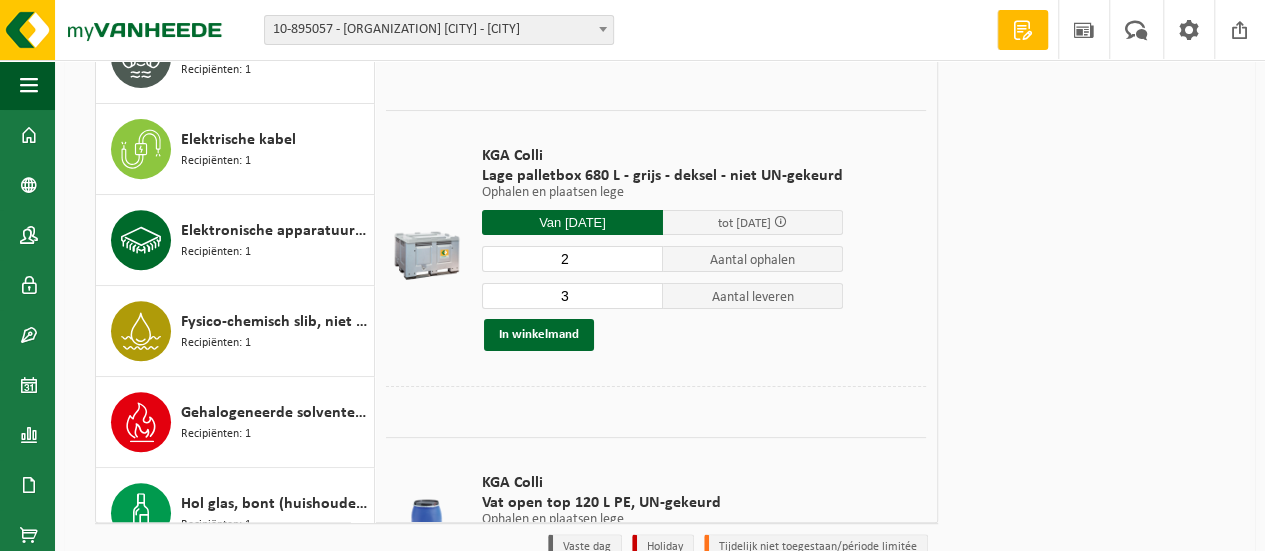 type on "2" 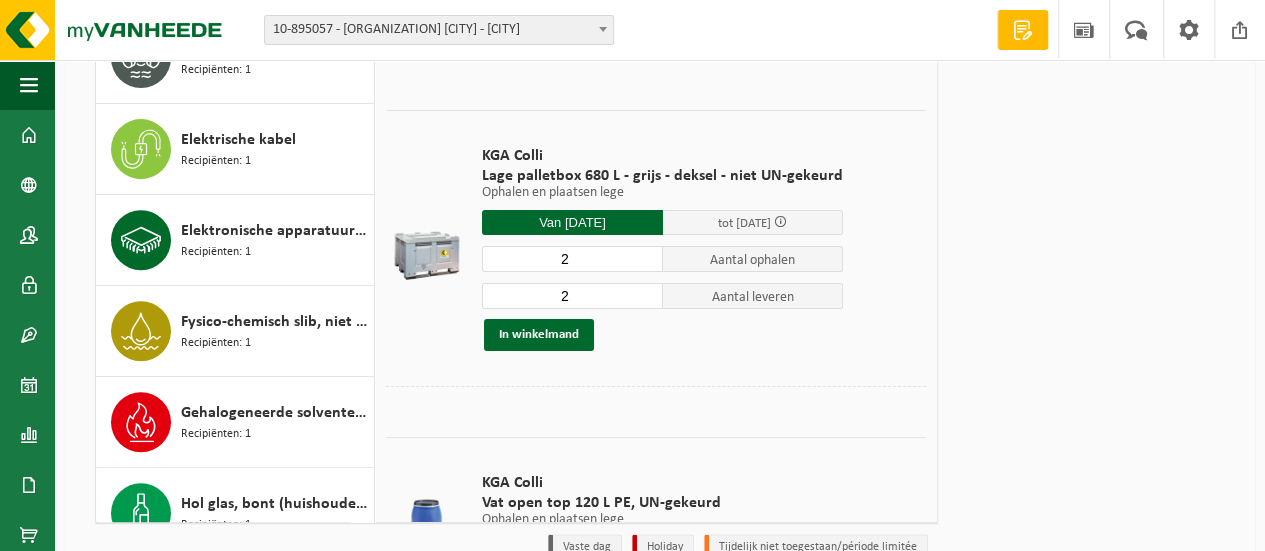 click on "2" at bounding box center (572, 296) 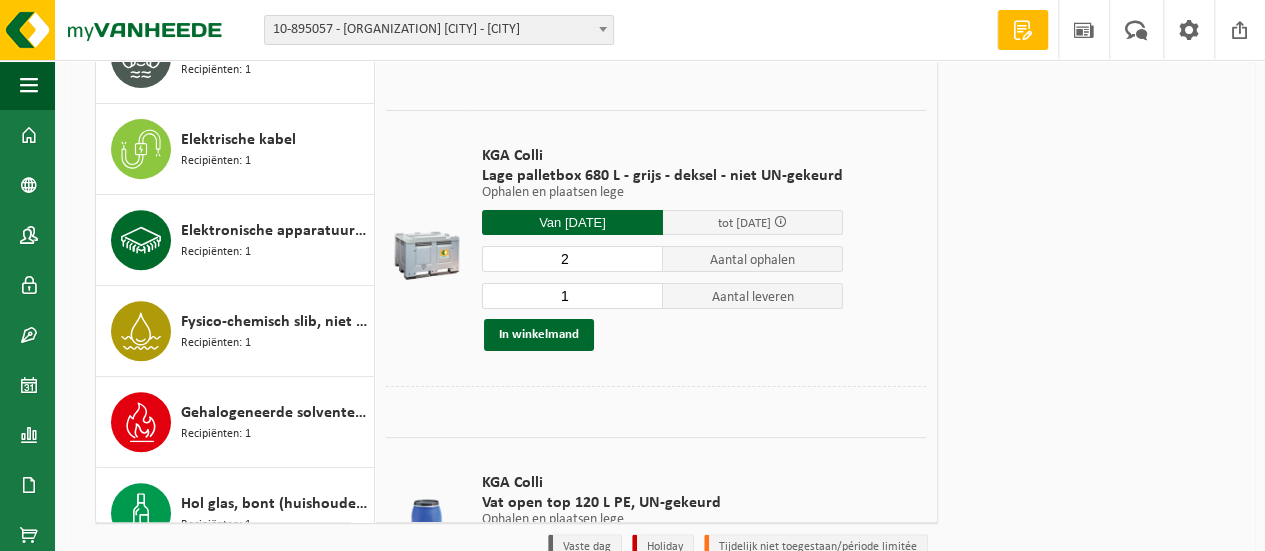 type on "1" 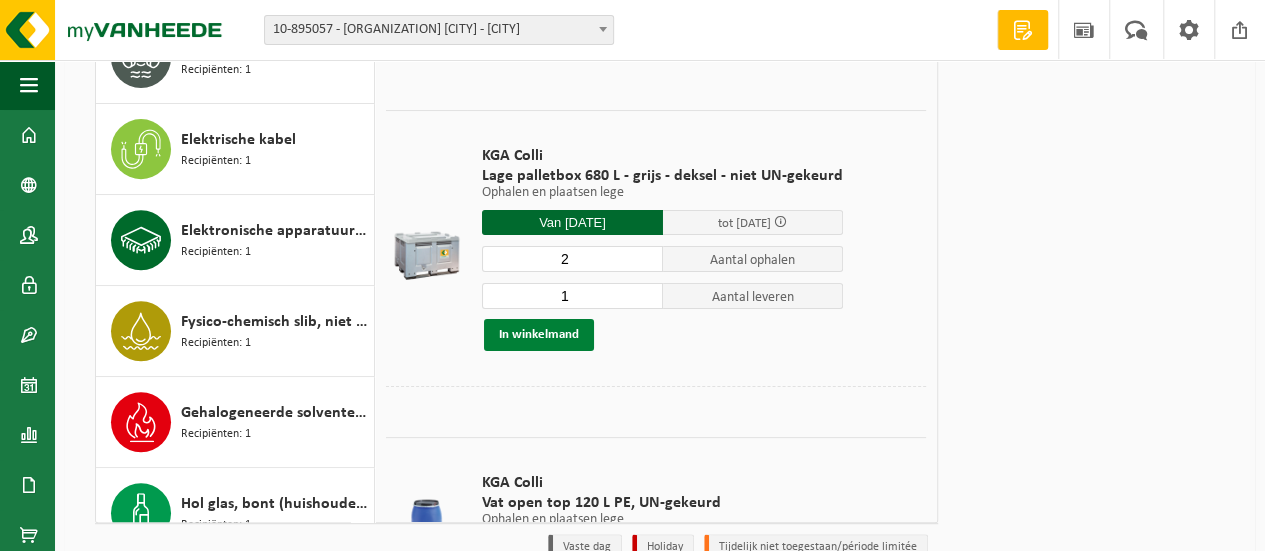click on "In winkelmand" at bounding box center [539, 335] 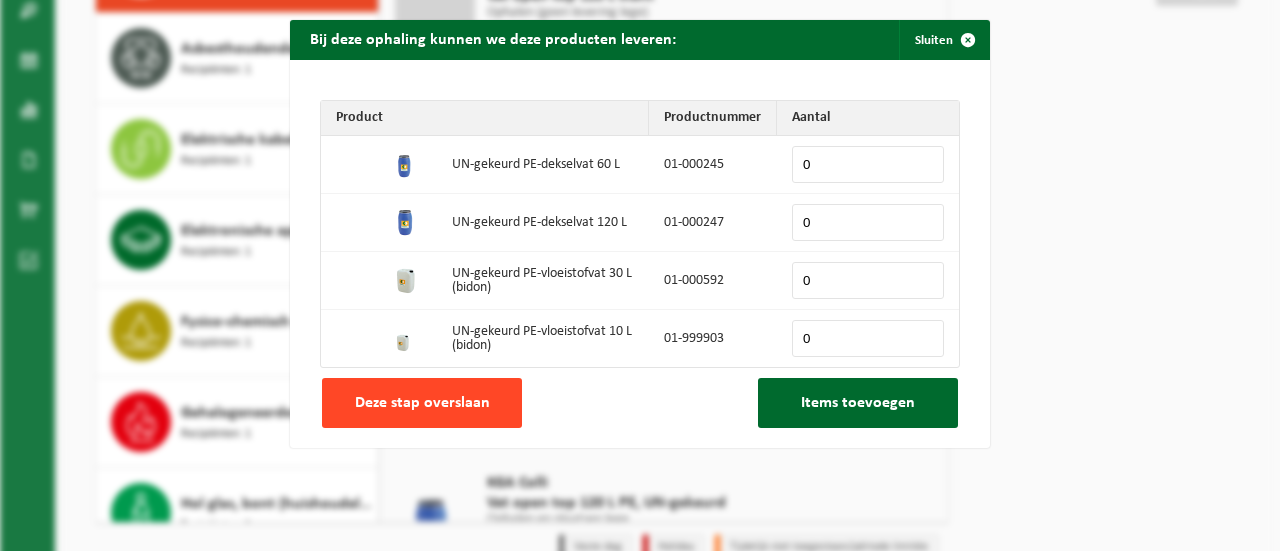 click on "Deze stap overslaan" at bounding box center (422, 403) 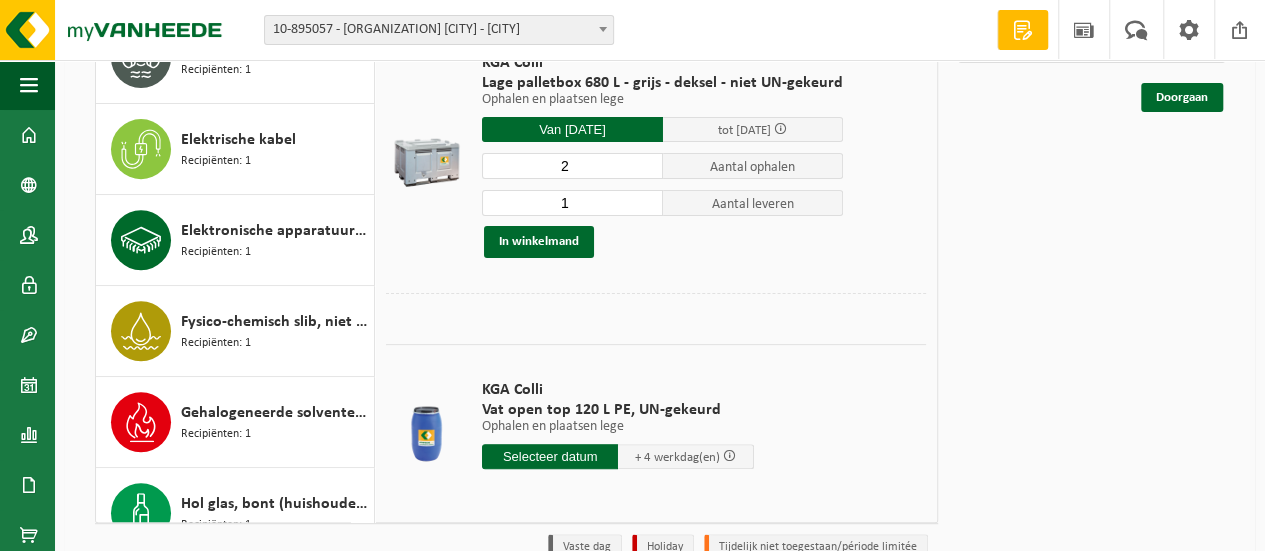 scroll, scrollTop: 105, scrollLeft: 0, axis: vertical 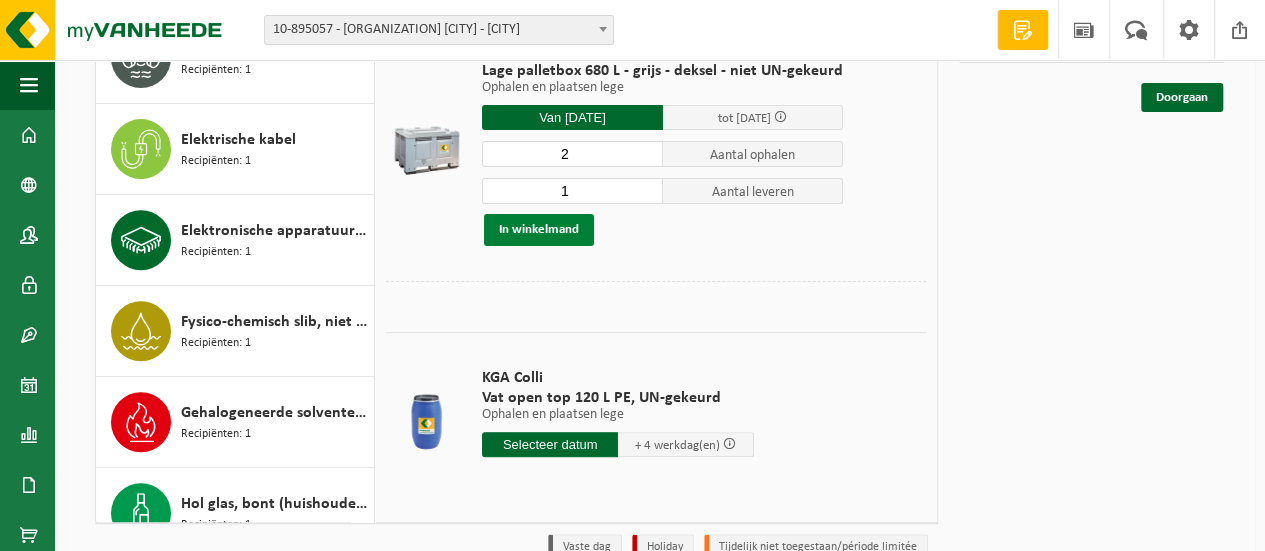 click on "In winkelmand" at bounding box center (539, 230) 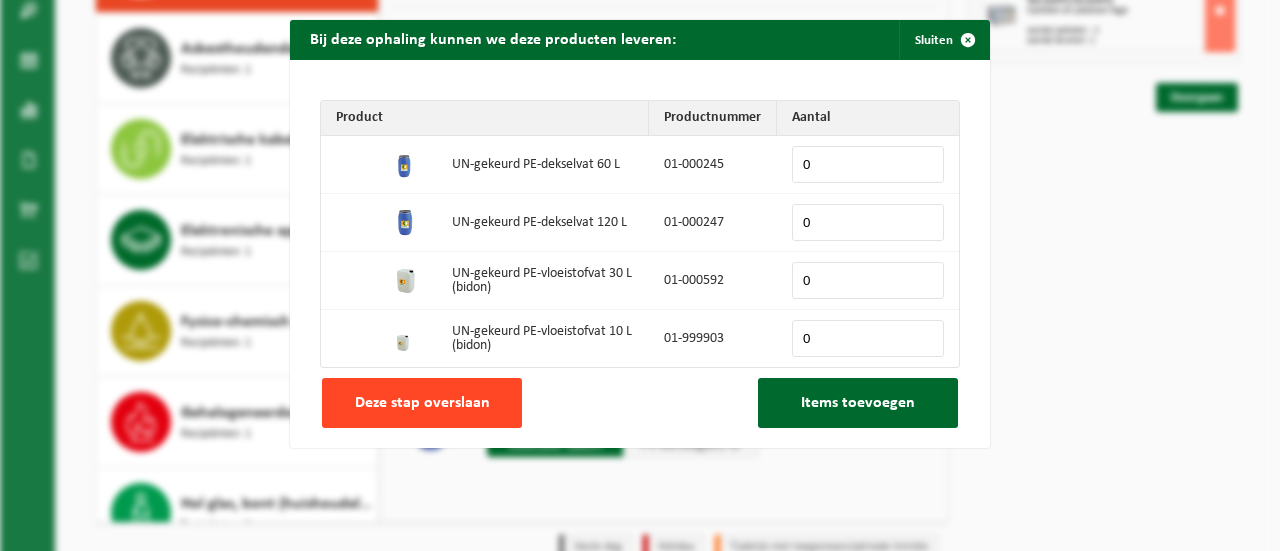 click on "Deze stap overslaan" at bounding box center (422, 403) 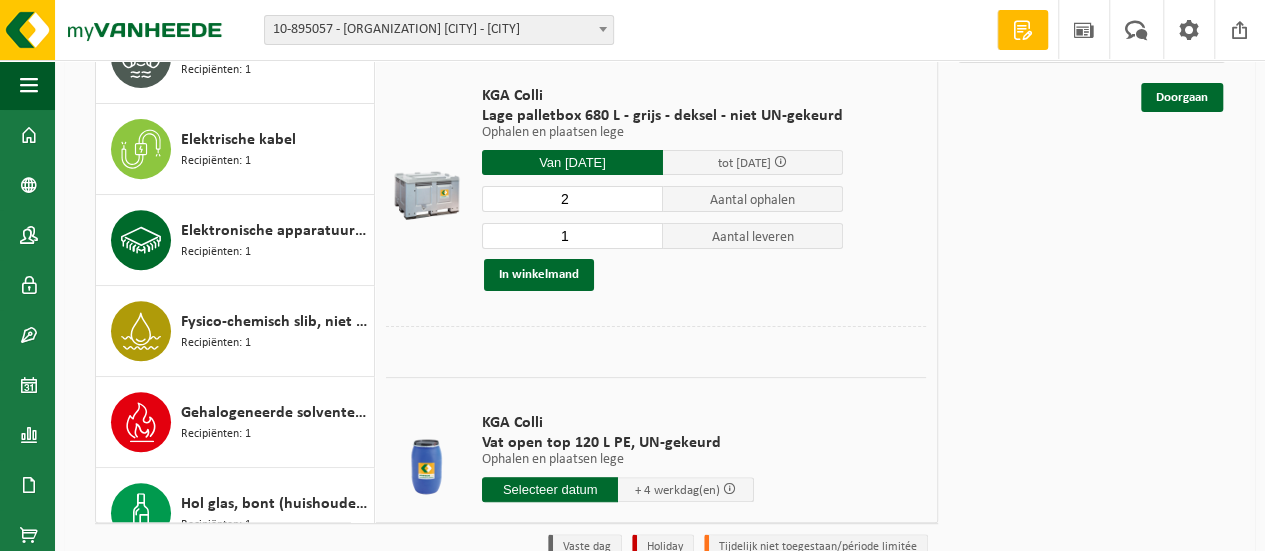 scroll, scrollTop: 0, scrollLeft: 0, axis: both 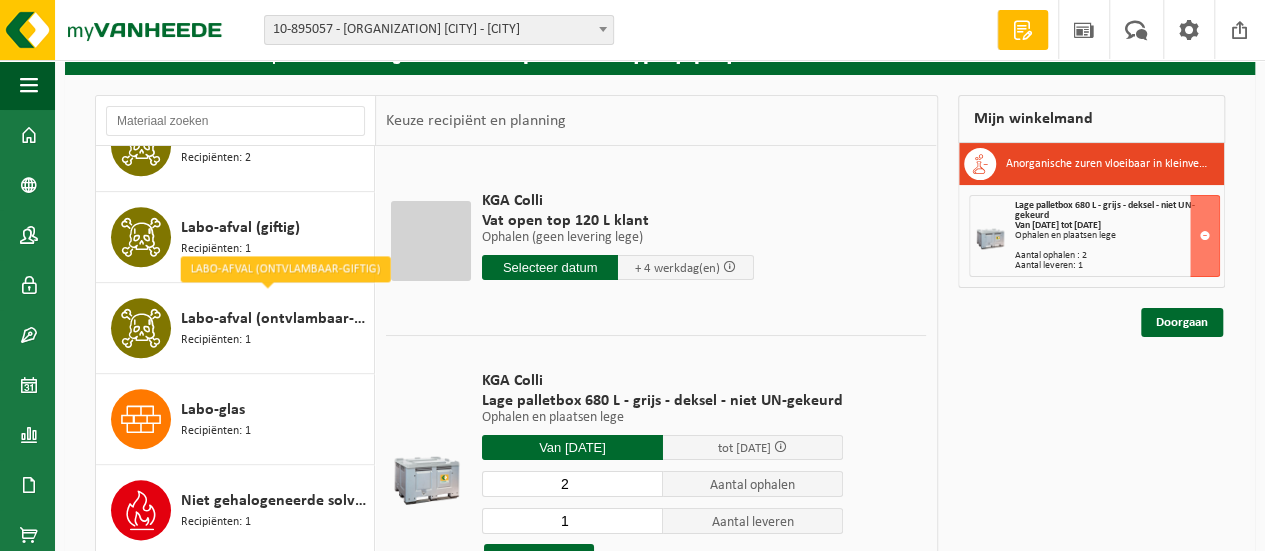 click on "Niet gehalogeneerde solventen - hoogcalorisch in kleinverpakking" at bounding box center [275, 501] 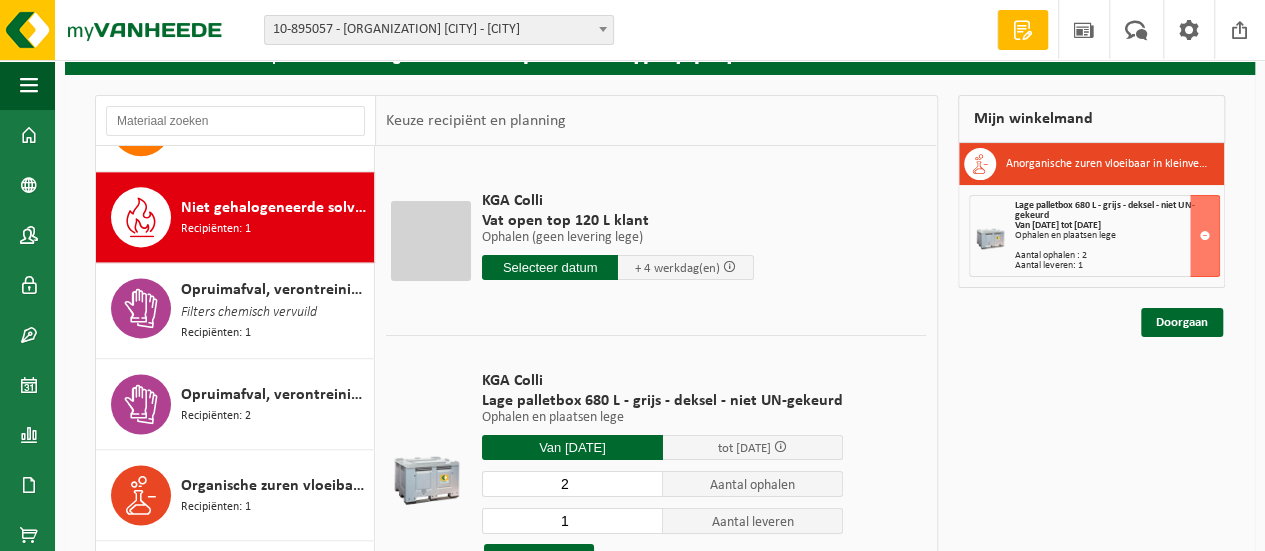 scroll, scrollTop: 1360, scrollLeft: 0, axis: vertical 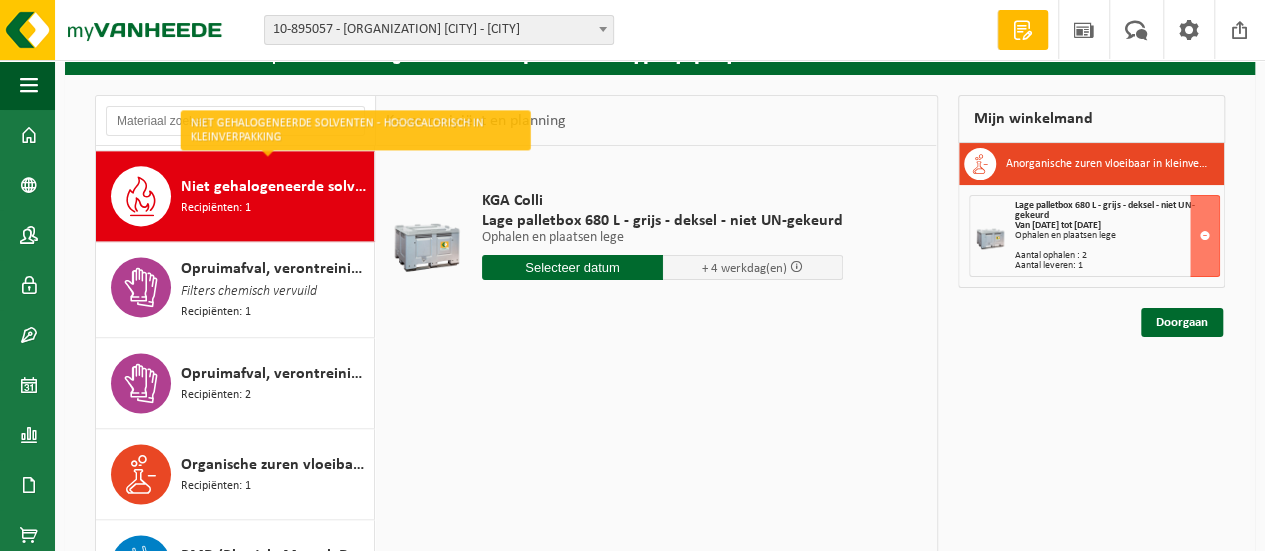 click at bounding box center [572, 267] 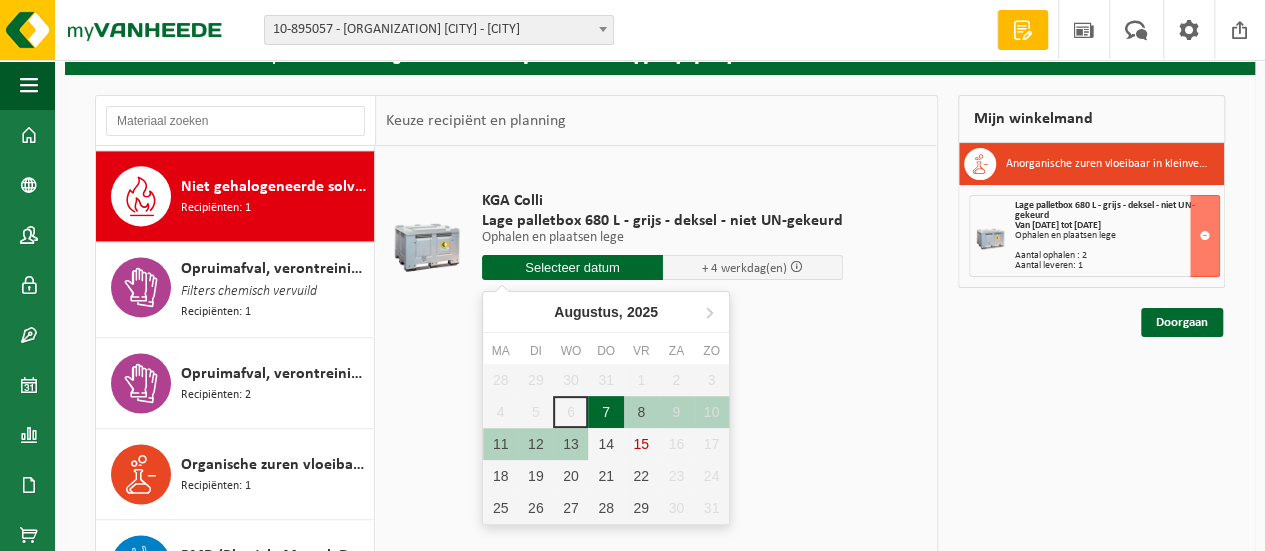 click on "7" at bounding box center (605, 412) 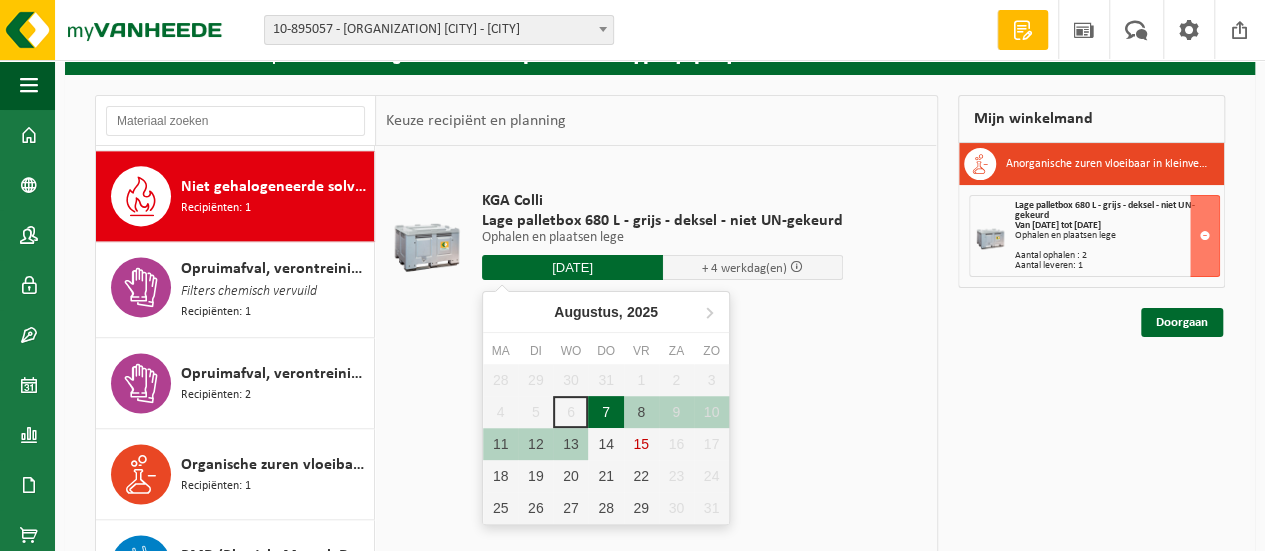 type on "Van 2025-08-07" 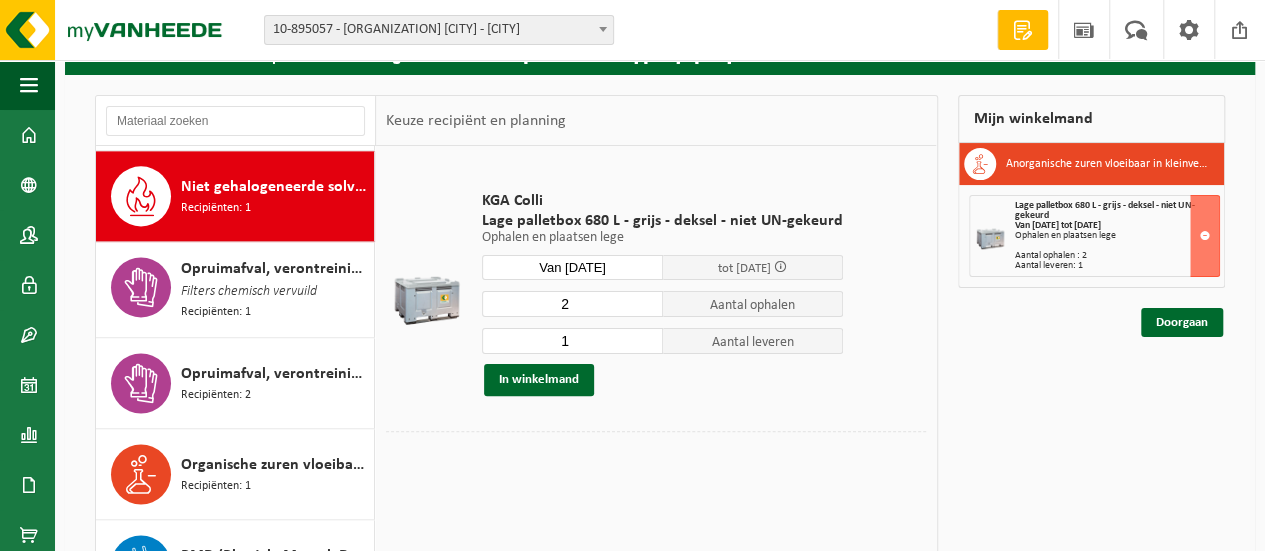click on "1" at bounding box center (572, 341) 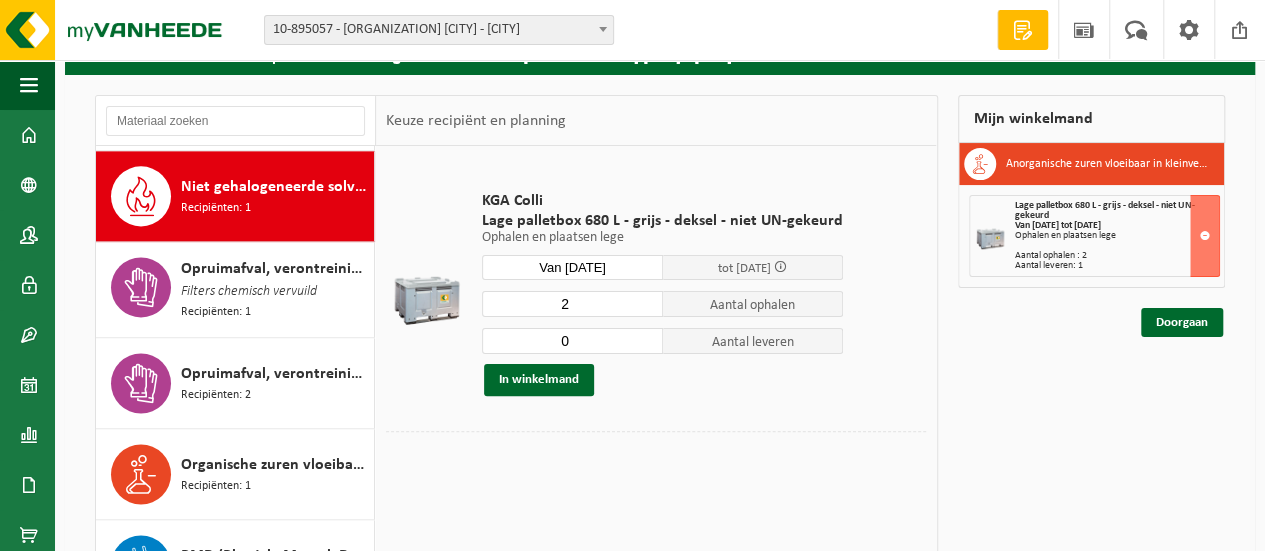 type on "0" 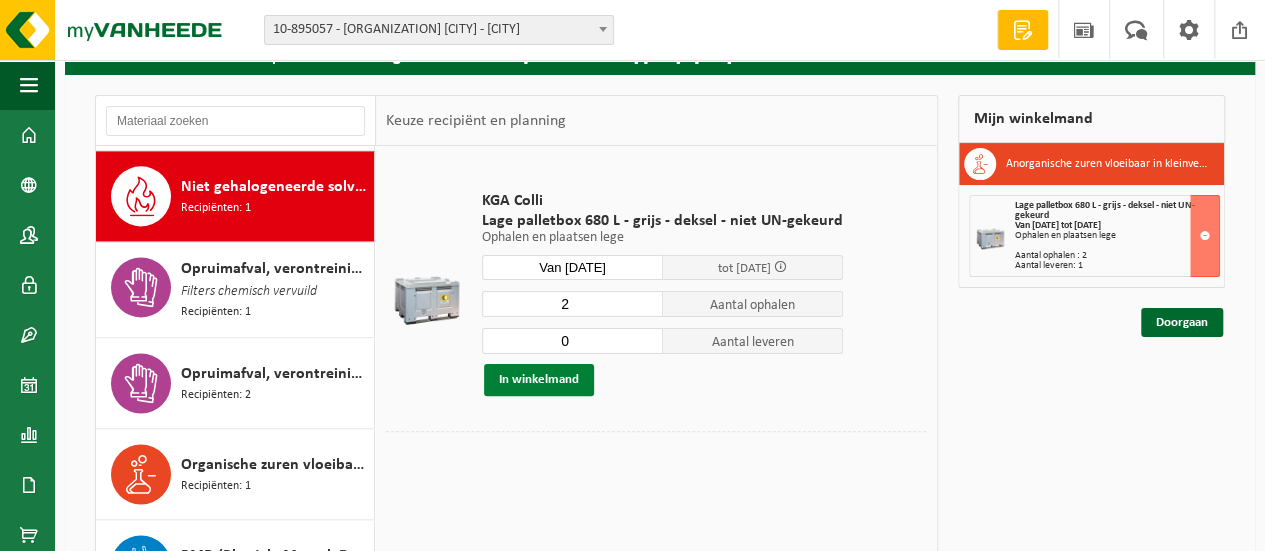 click on "In winkelmand" at bounding box center (539, 380) 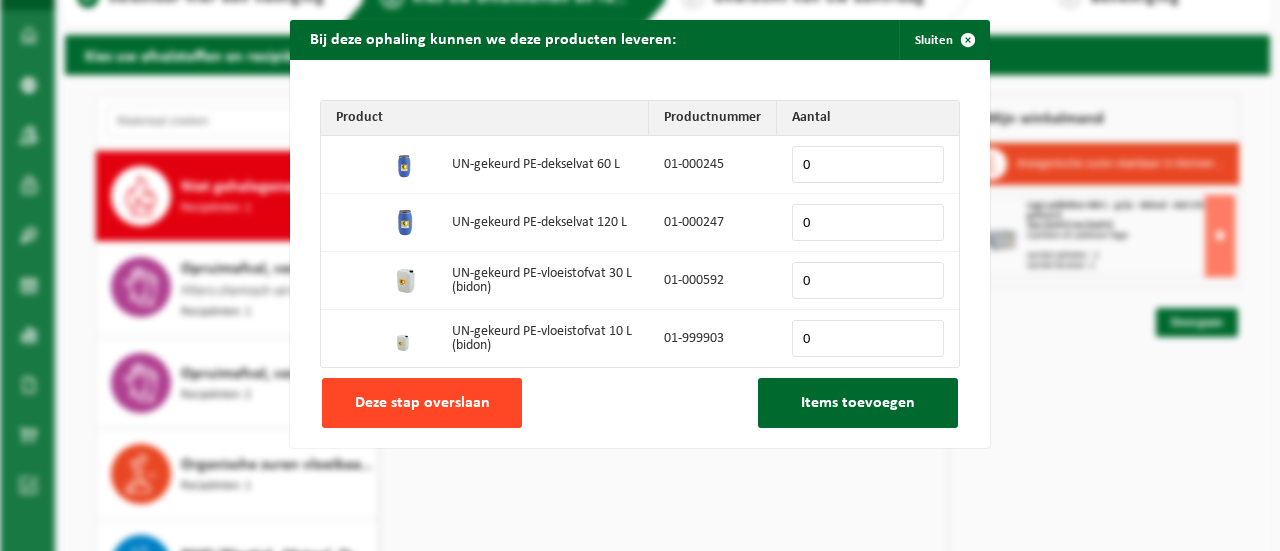 click on "Deze stap overslaan" at bounding box center (422, 403) 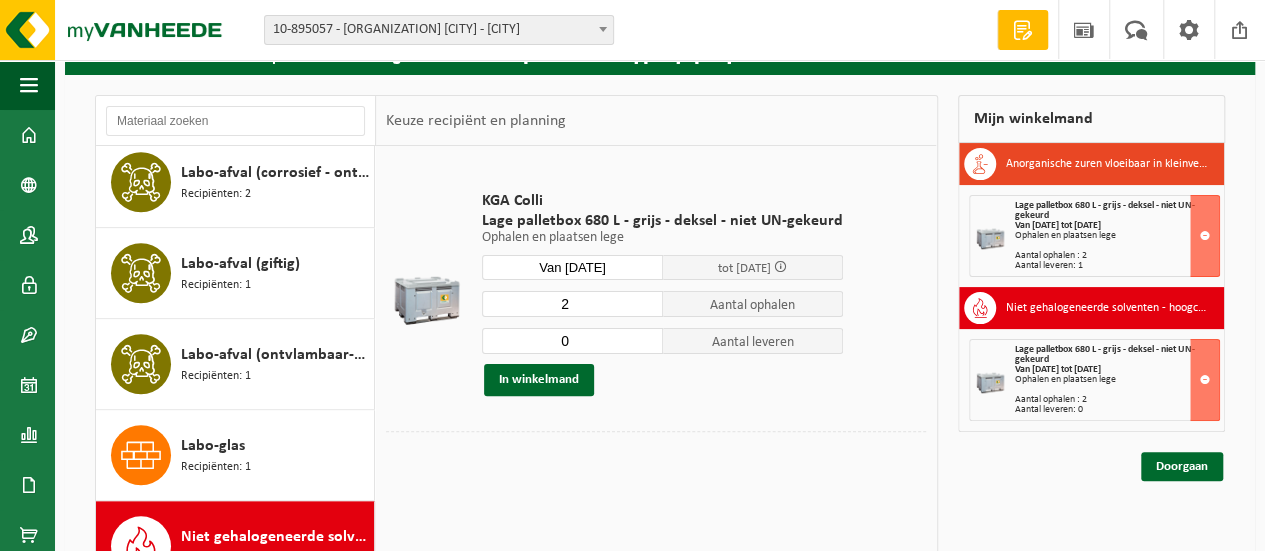 scroll, scrollTop: 1002, scrollLeft: 0, axis: vertical 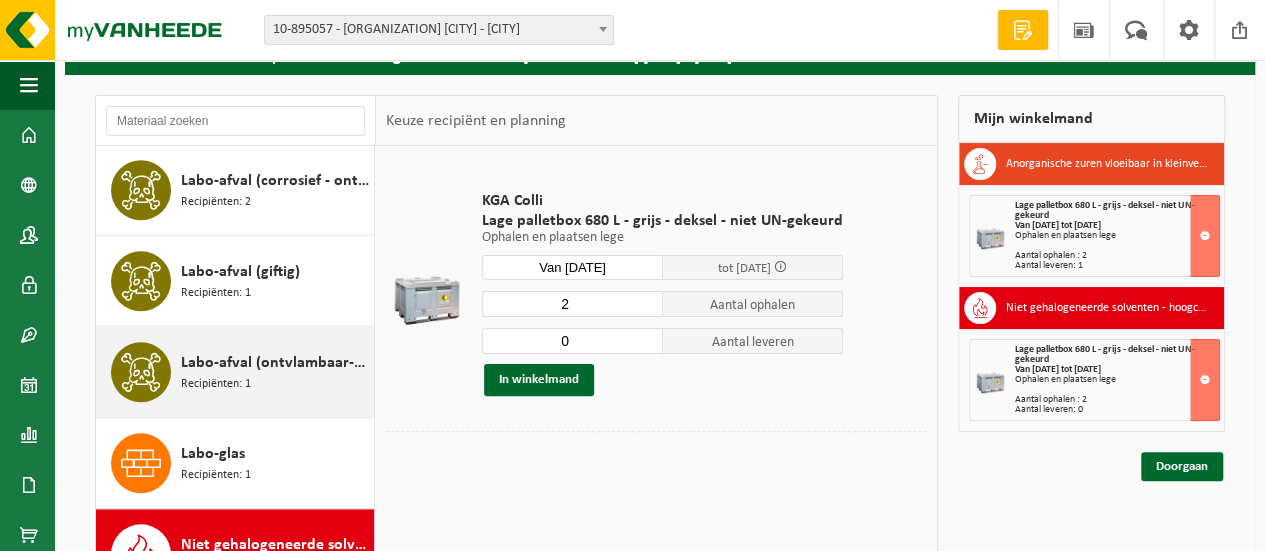 click on "Labo-afval (ontvlambaar-giftig)" at bounding box center (275, 363) 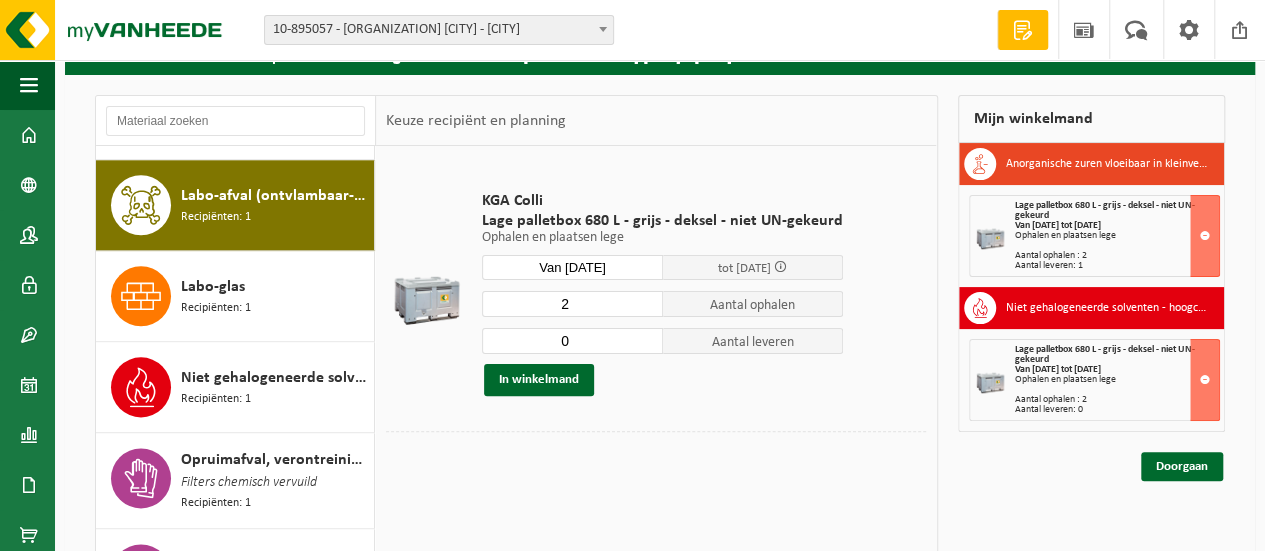 scroll, scrollTop: 1178, scrollLeft: 0, axis: vertical 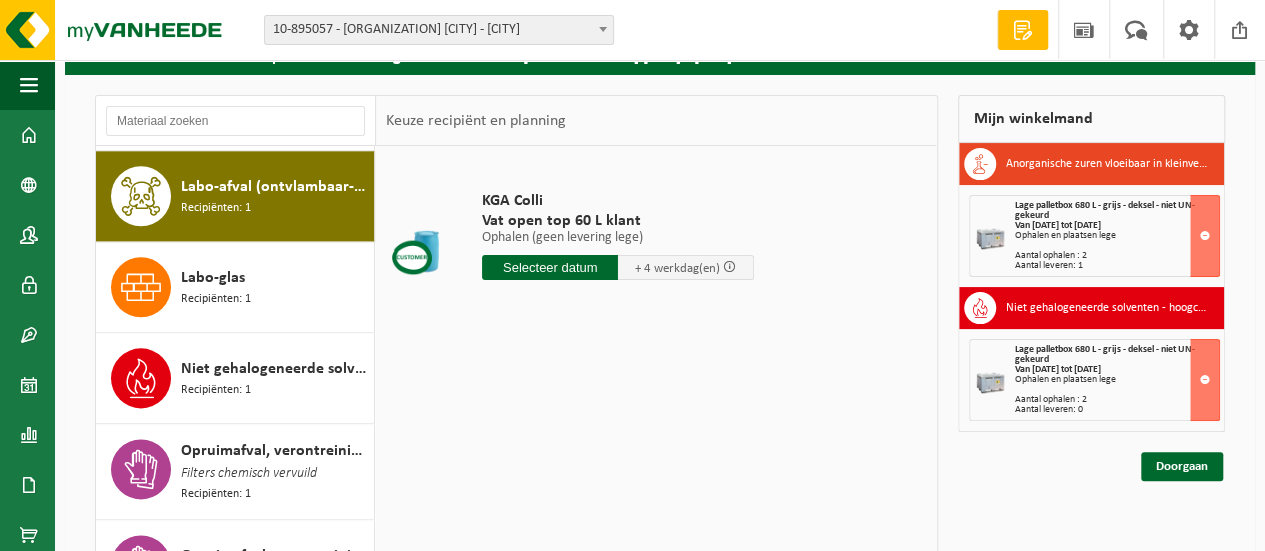 click at bounding box center (550, 267) 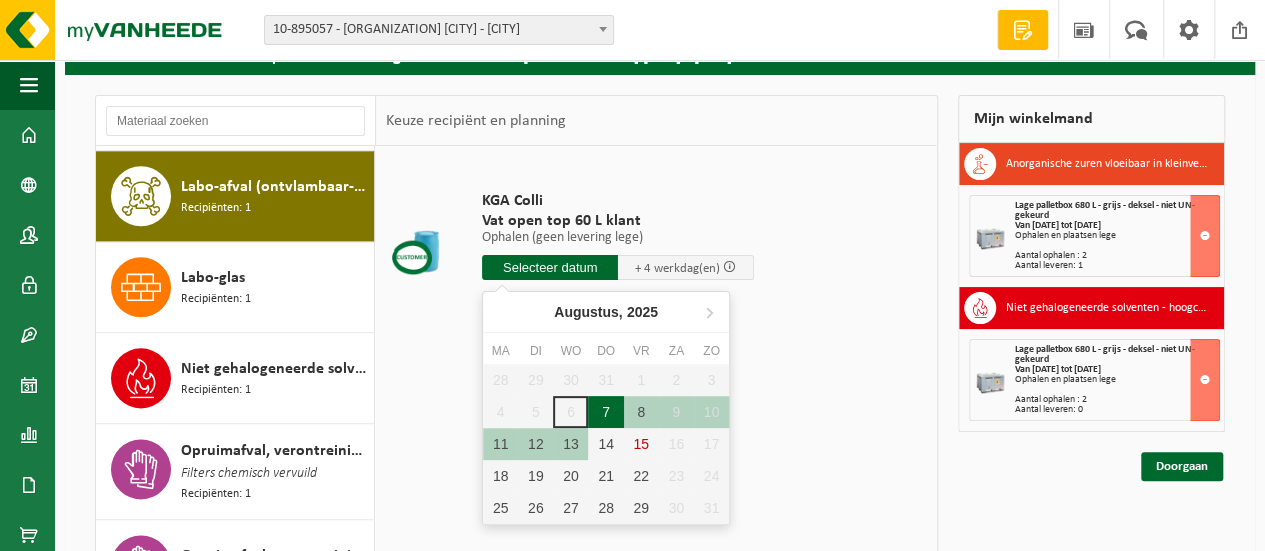 click on "7" at bounding box center (605, 412) 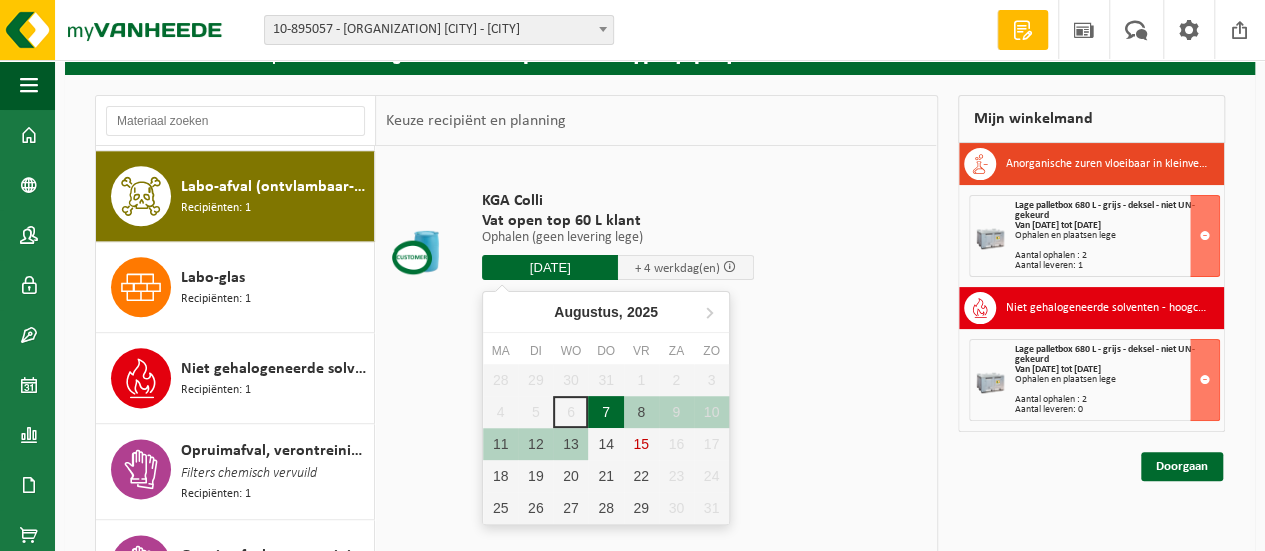 type on "Van 2025-08-07" 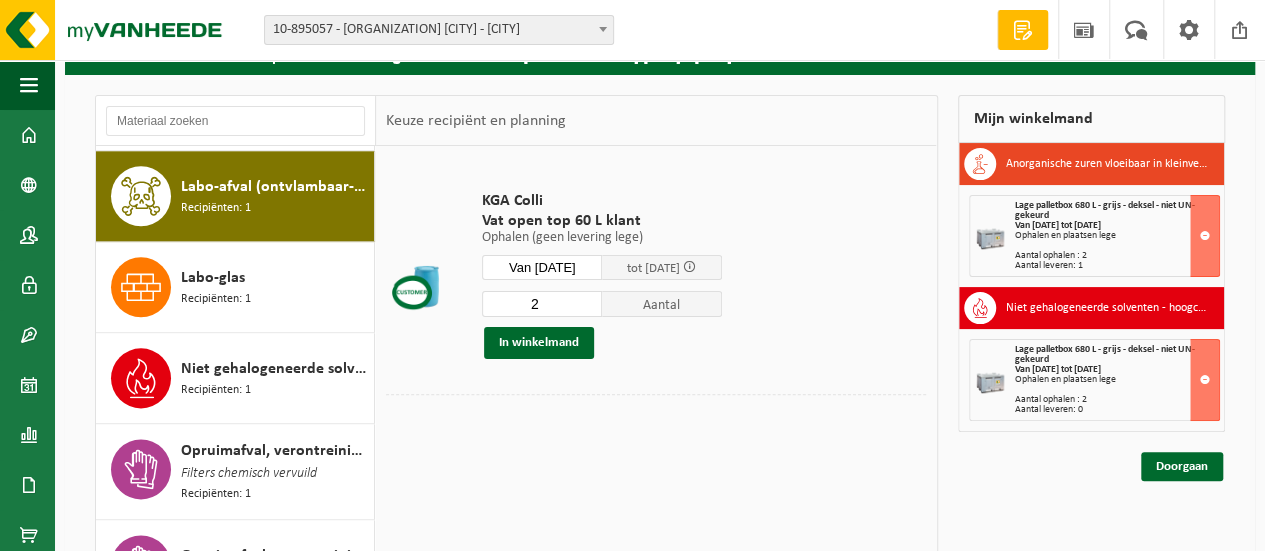 click on "2" at bounding box center (542, 304) 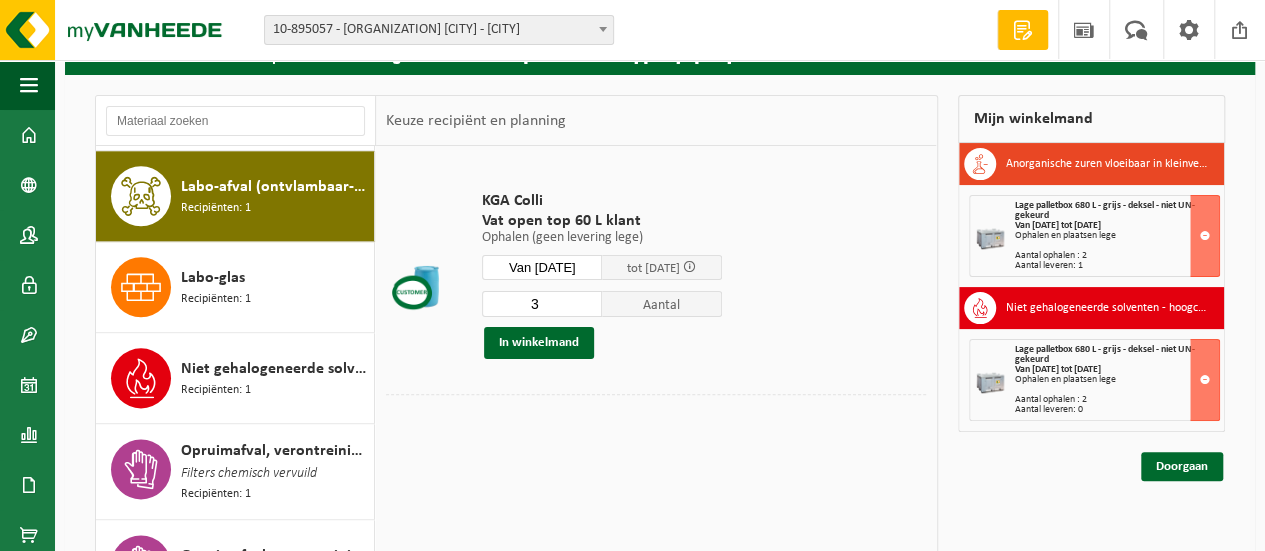 click on "3" at bounding box center (542, 304) 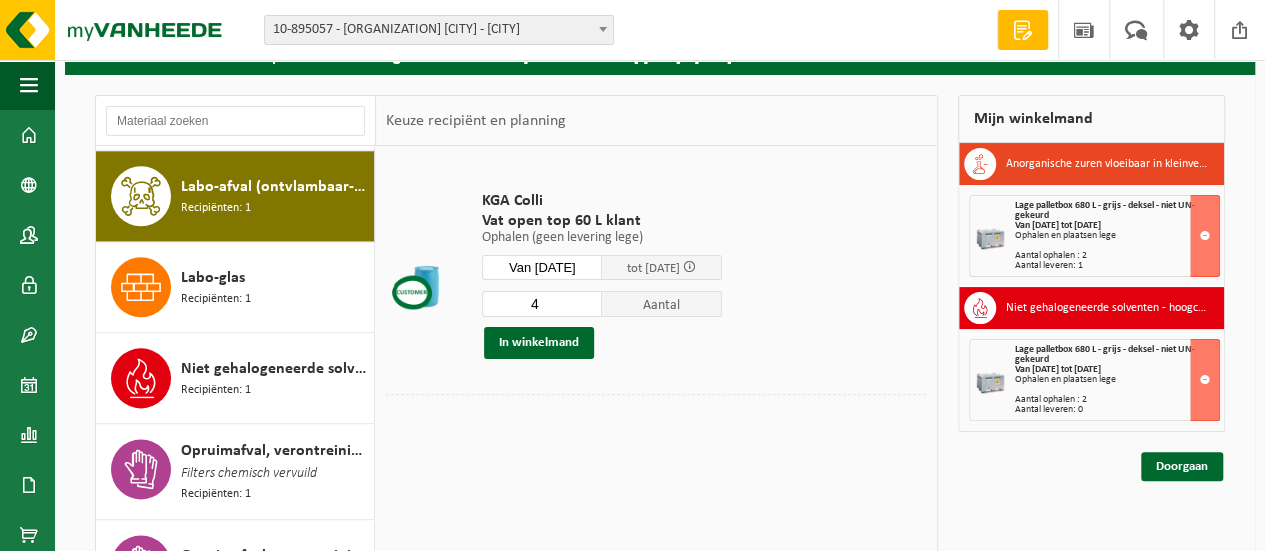 click on "4" at bounding box center [542, 304] 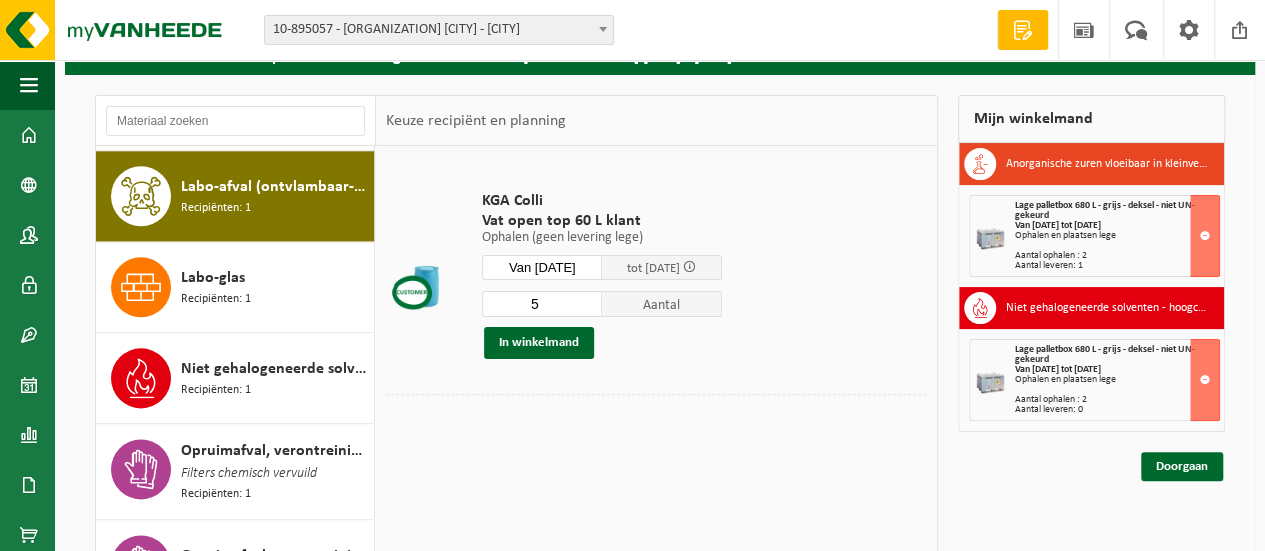 click on "5" at bounding box center (542, 304) 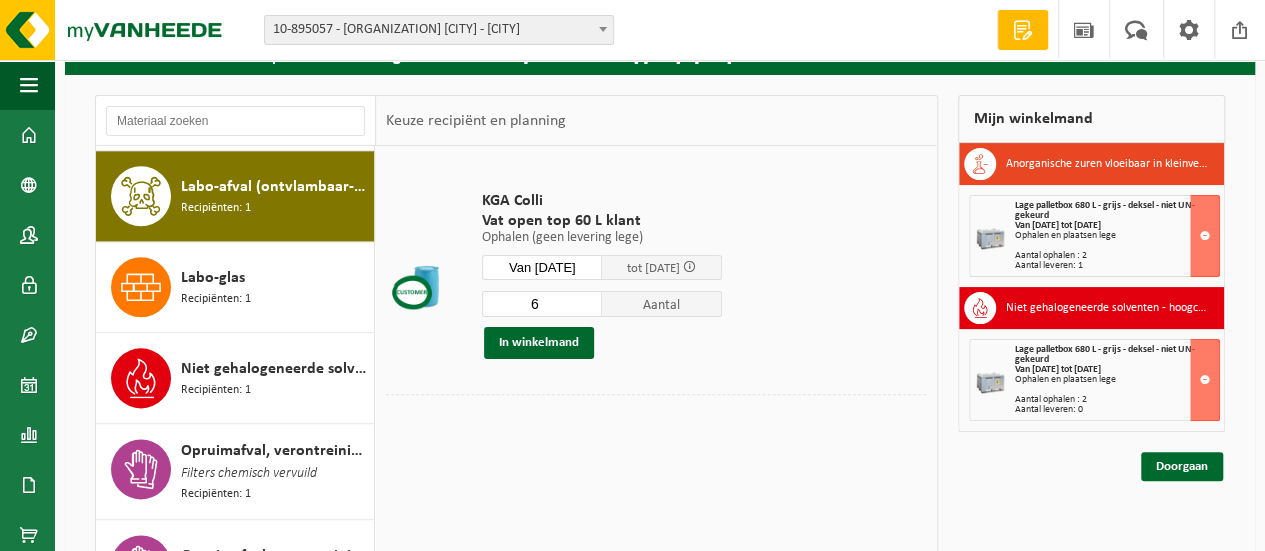 click on "6" at bounding box center (542, 304) 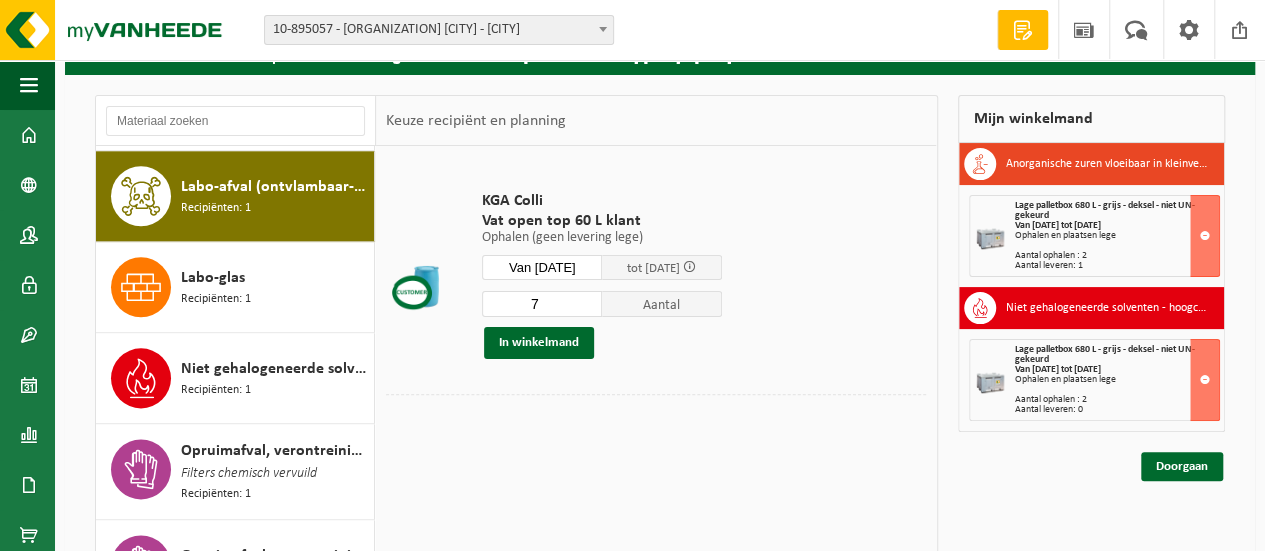 click on "7" at bounding box center (542, 304) 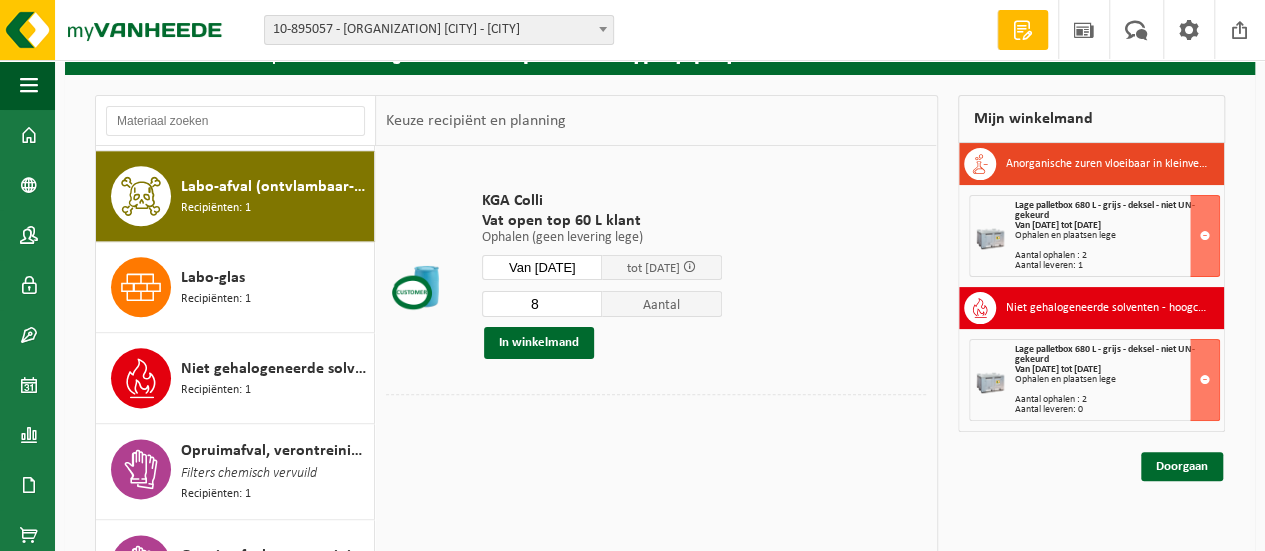 click on "8" at bounding box center (542, 304) 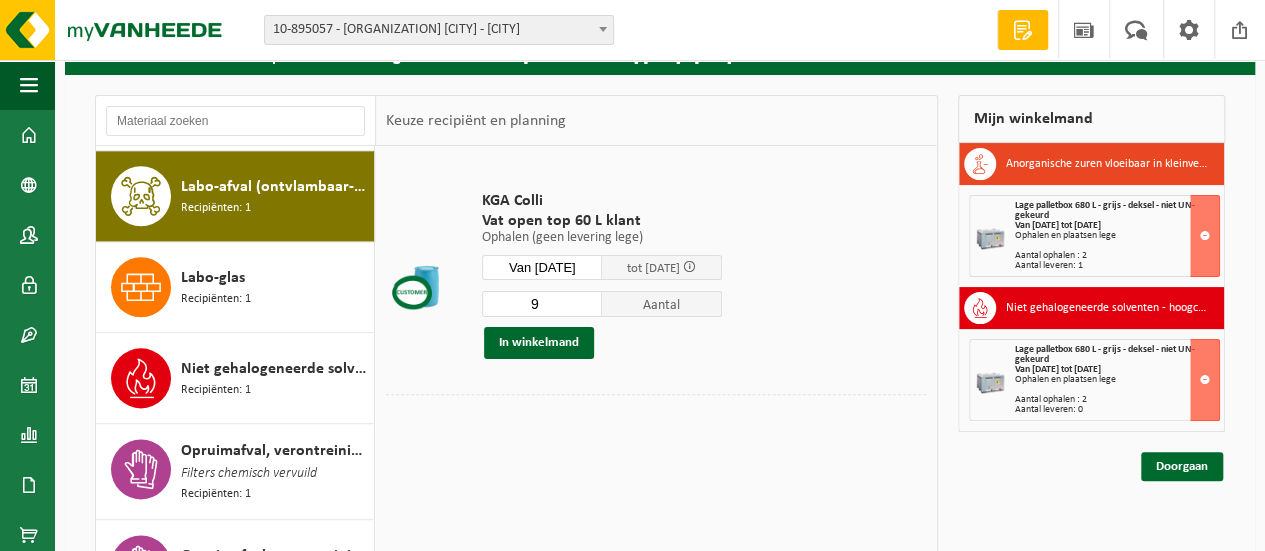 click on "9" at bounding box center [542, 304] 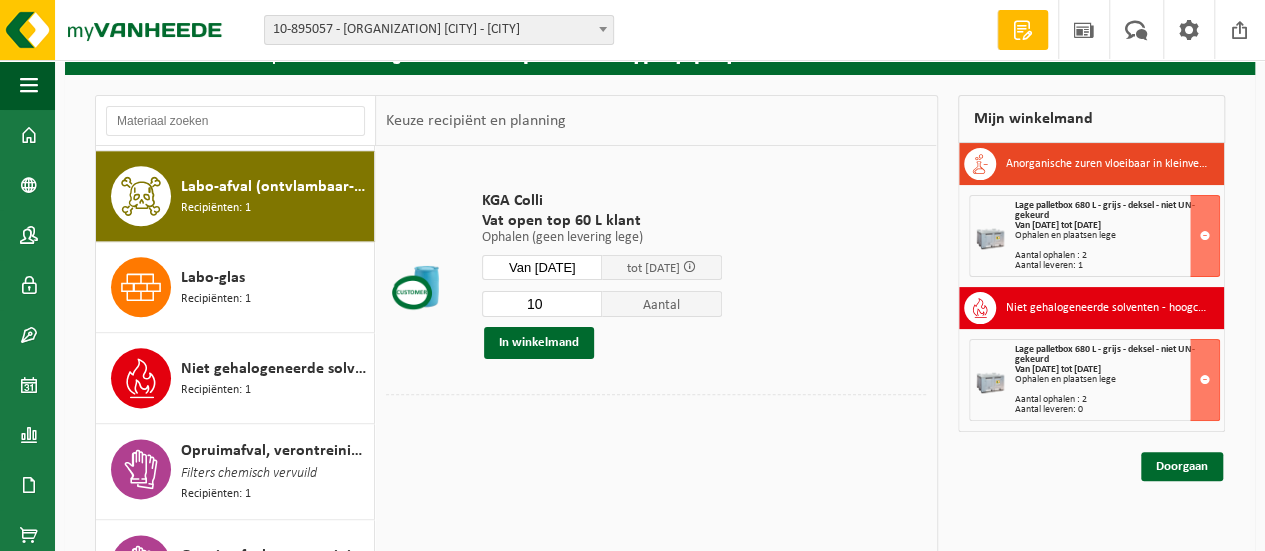 type on "10" 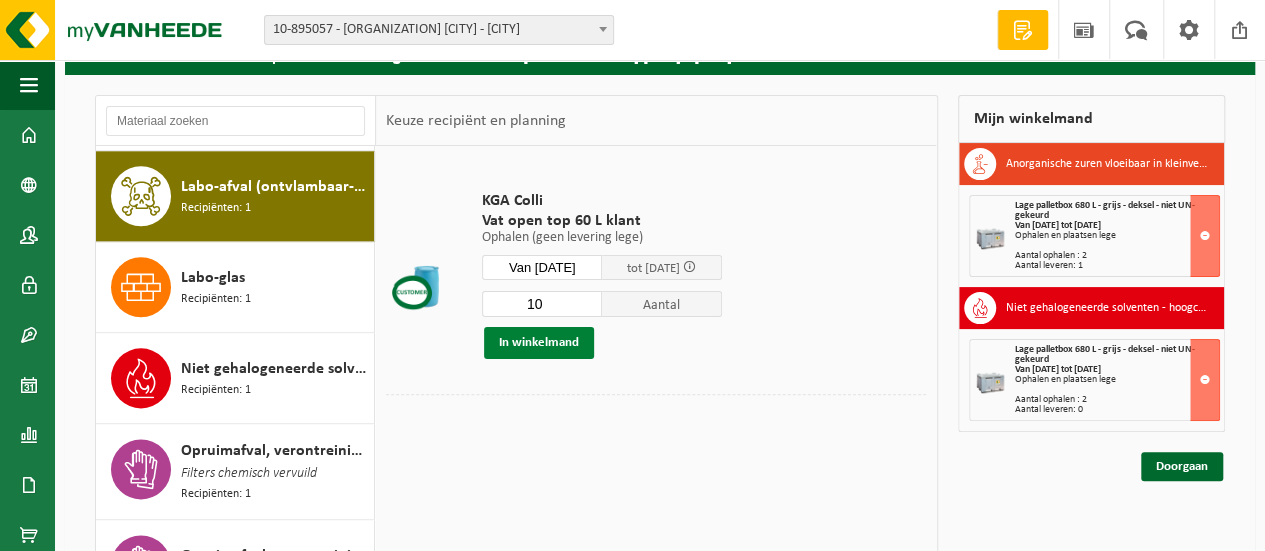 click on "In winkelmand" at bounding box center (539, 343) 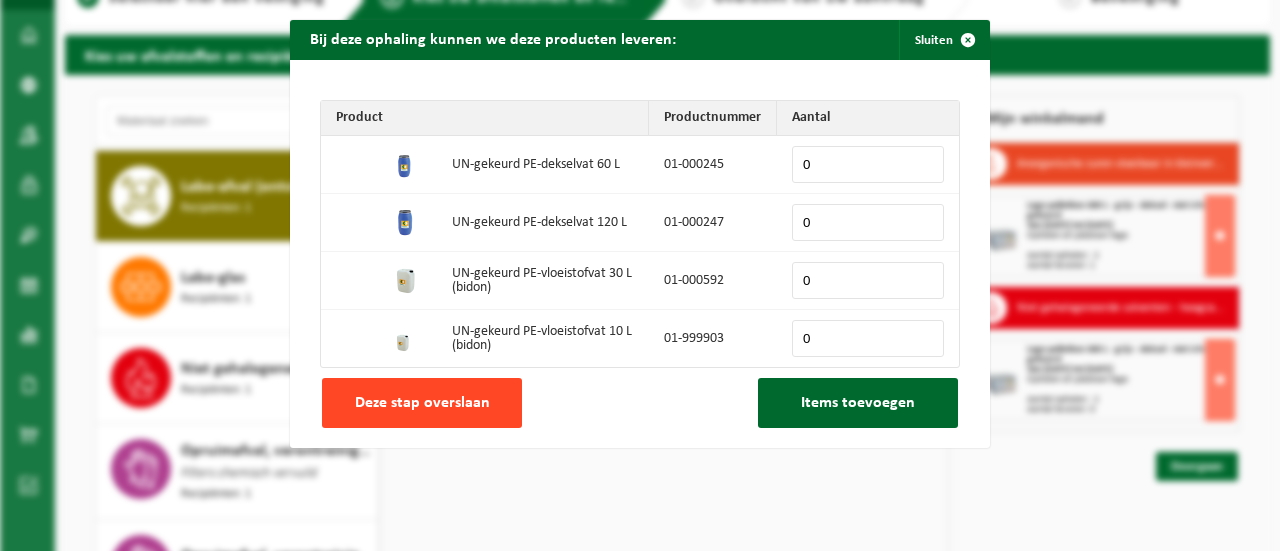 click on "Deze stap overslaan" at bounding box center [422, 403] 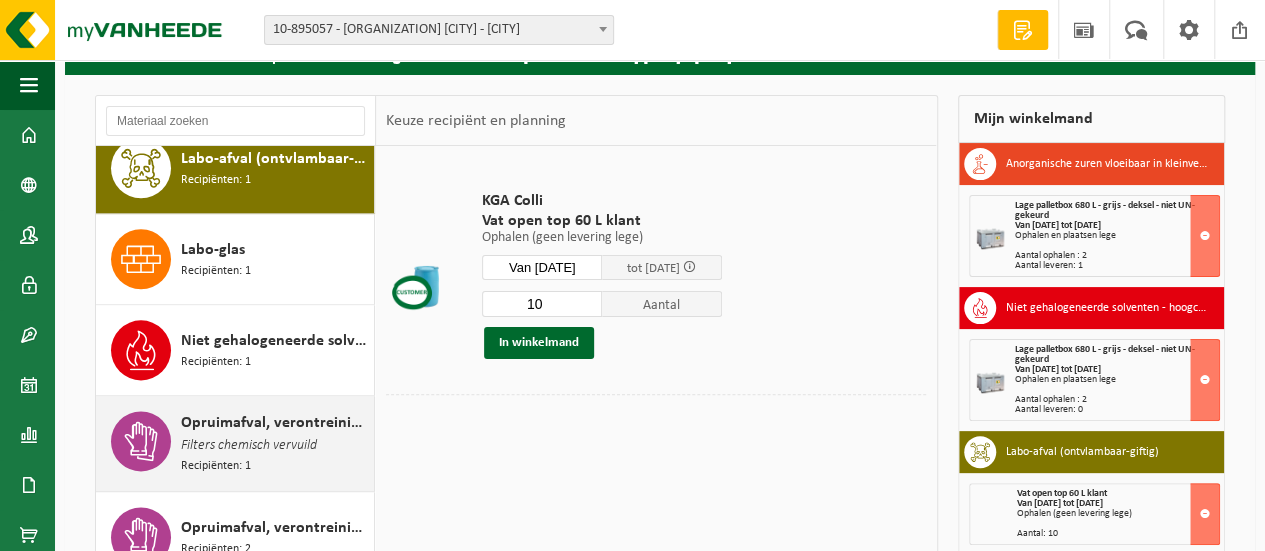 scroll, scrollTop: 1178, scrollLeft: 0, axis: vertical 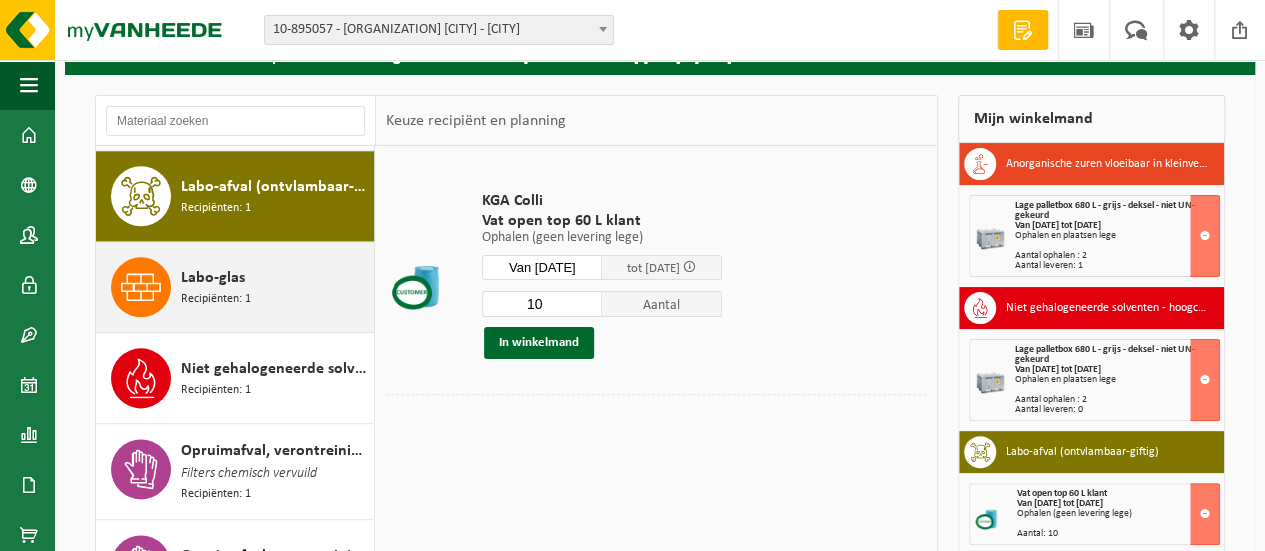 click on "Labo-glas" at bounding box center (213, 278) 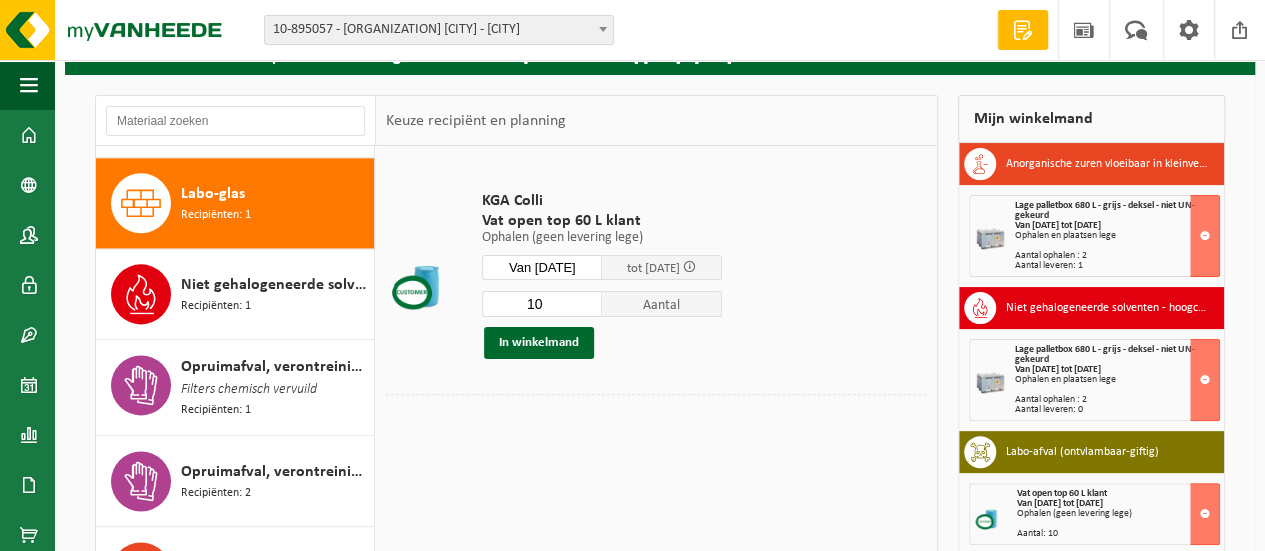scroll, scrollTop: 1269, scrollLeft: 0, axis: vertical 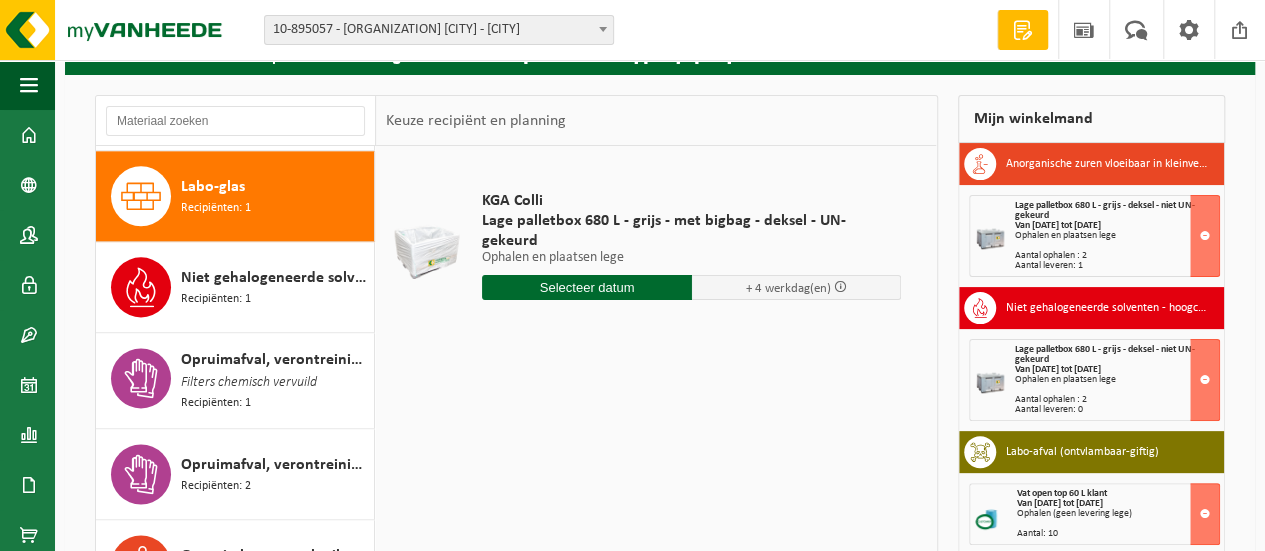 click at bounding box center [587, 287] 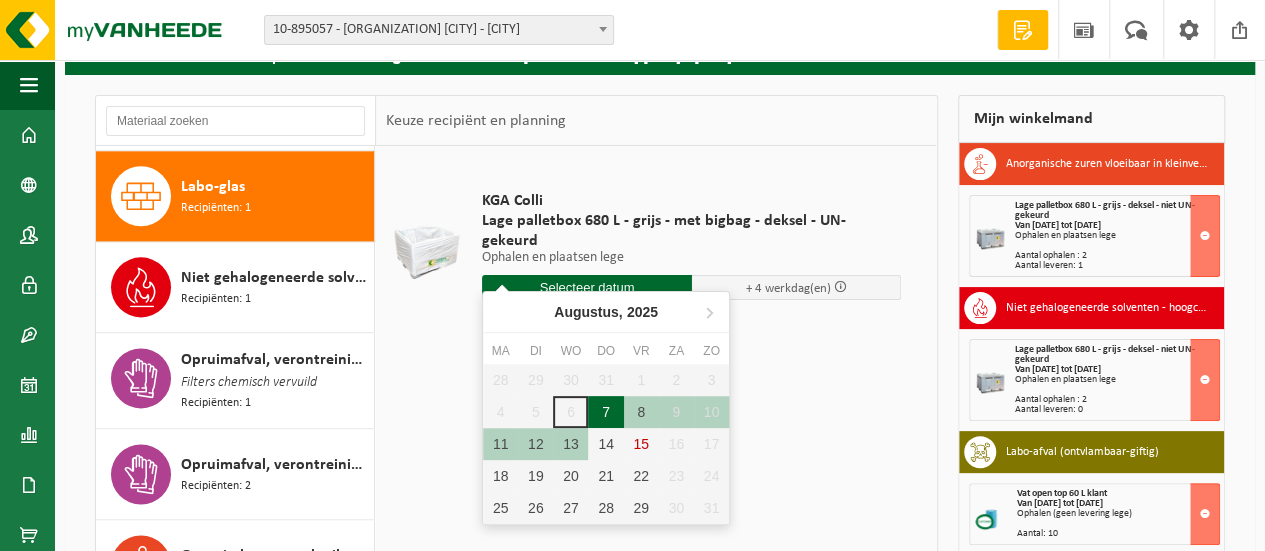click on "7" at bounding box center [605, 412] 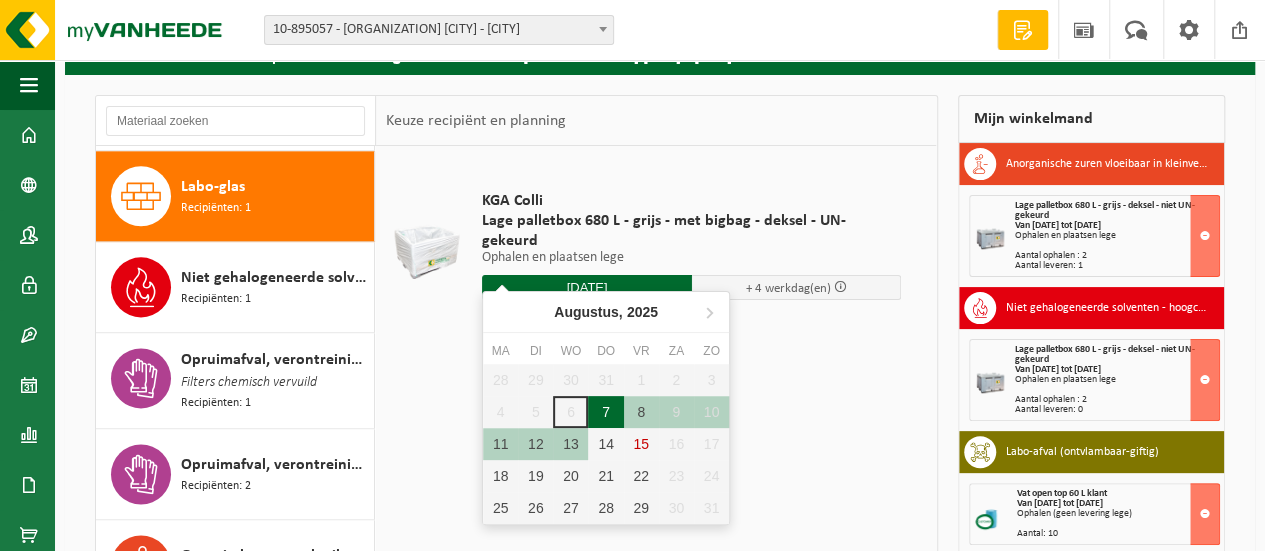 type on "Van 2025-08-07" 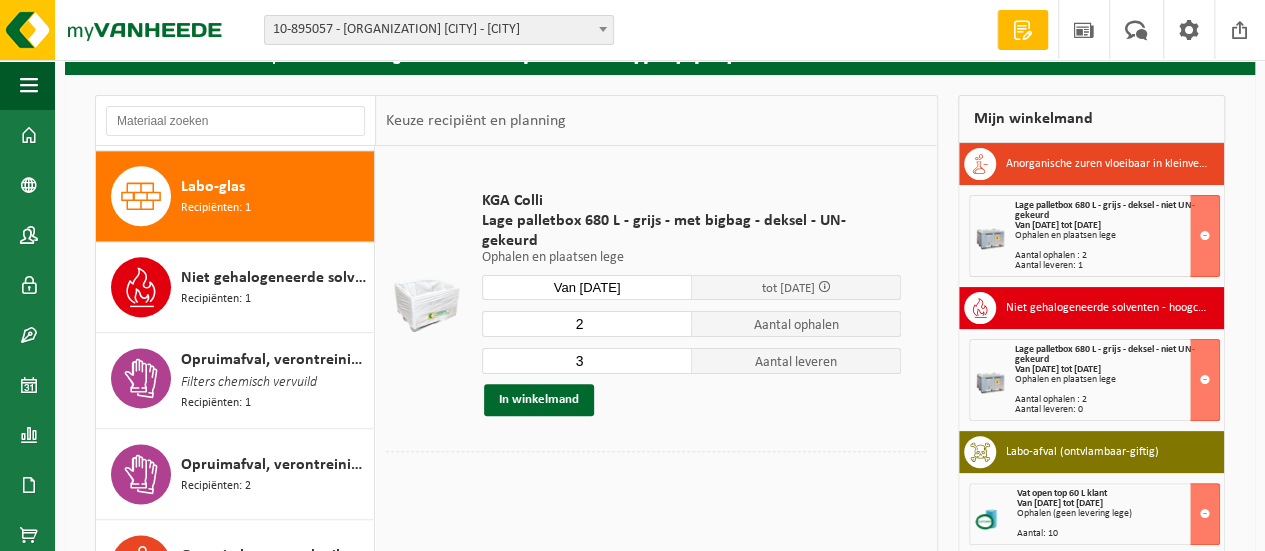 type on "2" 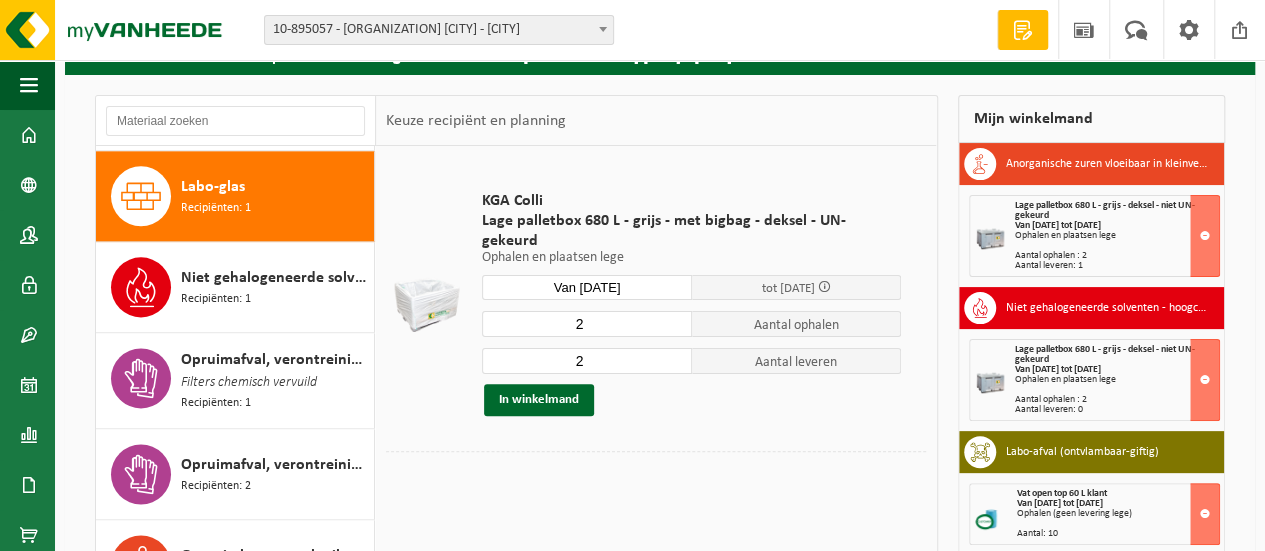 type on "2" 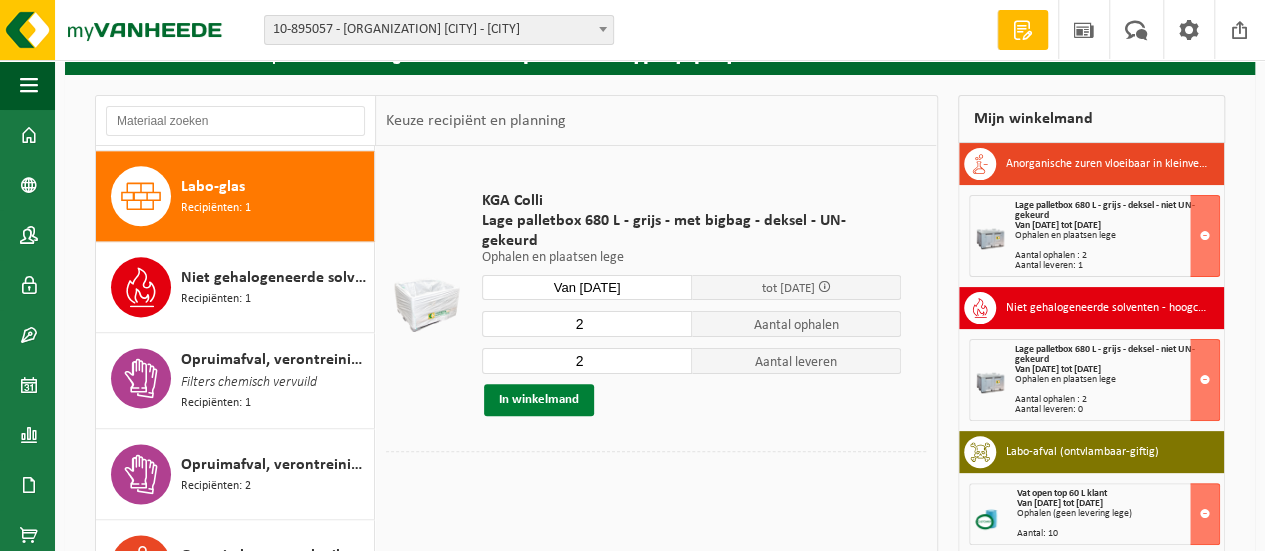 click on "In winkelmand" at bounding box center [539, 400] 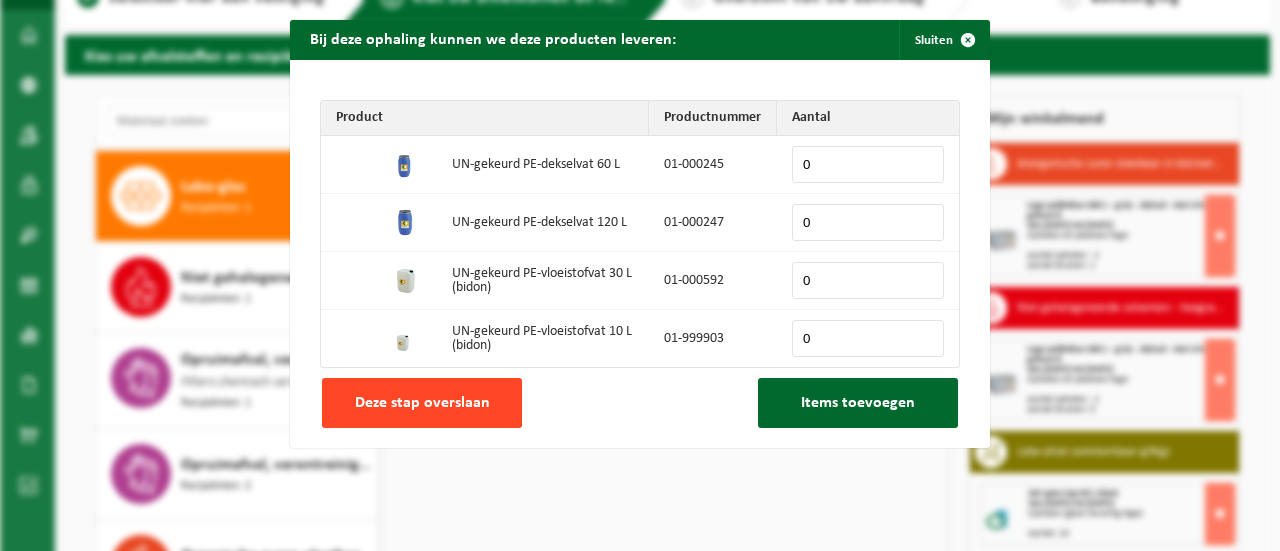 click on "Deze stap overslaan" at bounding box center [422, 403] 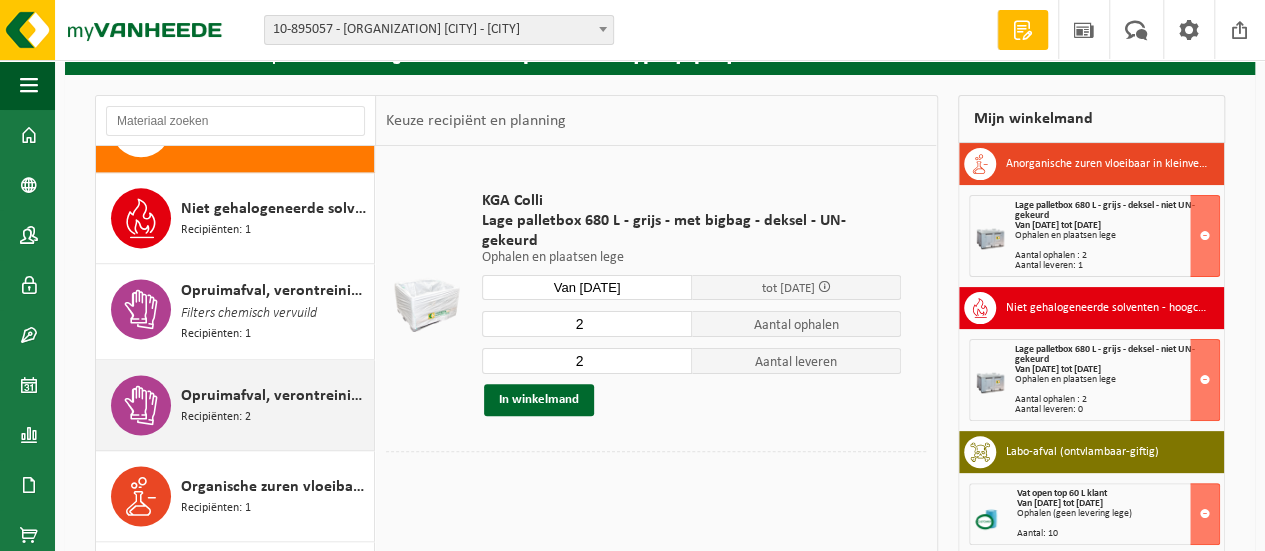 scroll, scrollTop: 1344, scrollLeft: 0, axis: vertical 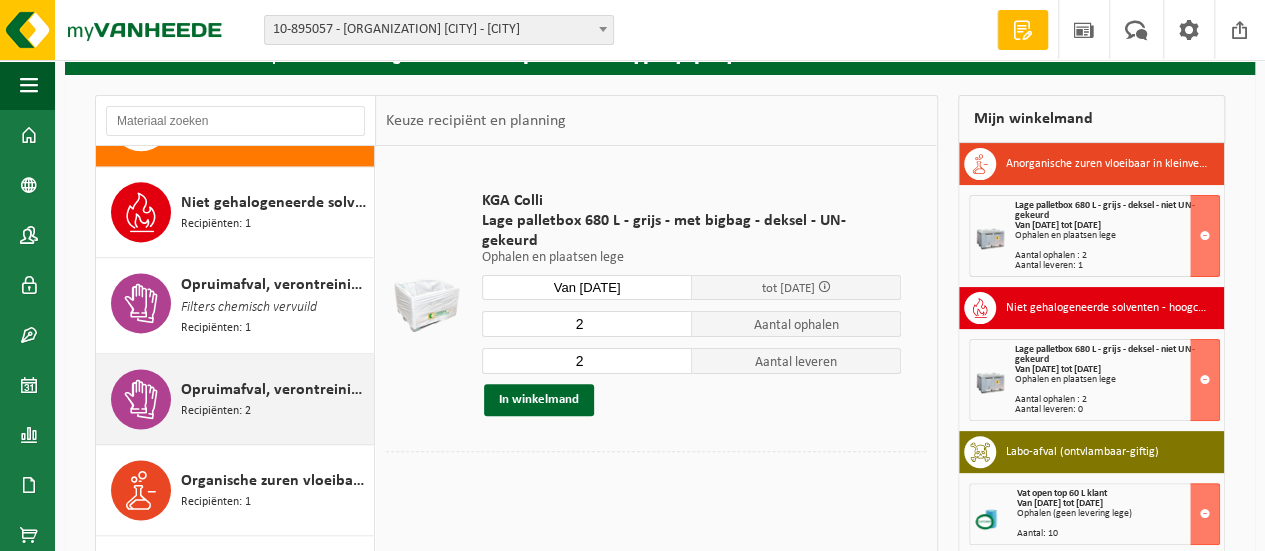 click on "Recipiënten: 2" at bounding box center [216, 411] 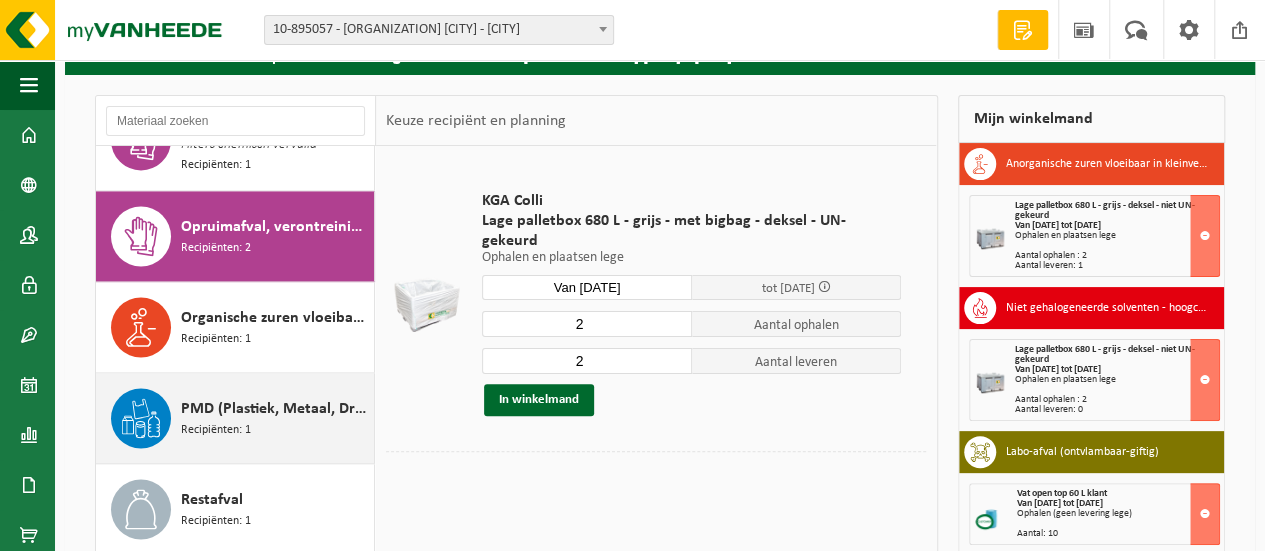 scroll, scrollTop: 1544, scrollLeft: 0, axis: vertical 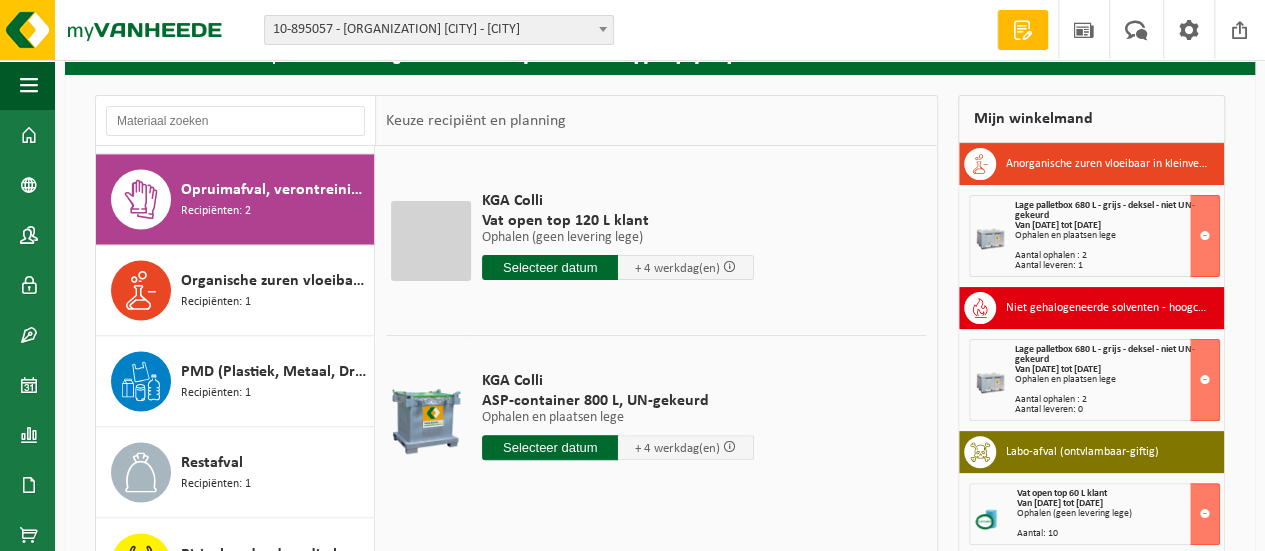 click at bounding box center [550, 267] 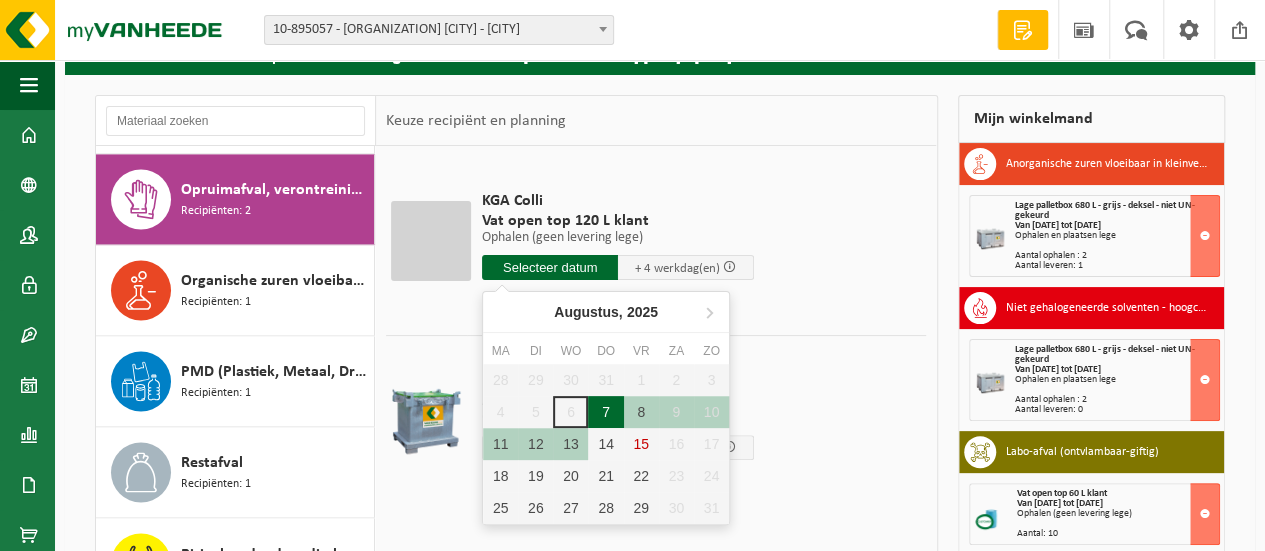 click on "7" at bounding box center [605, 412] 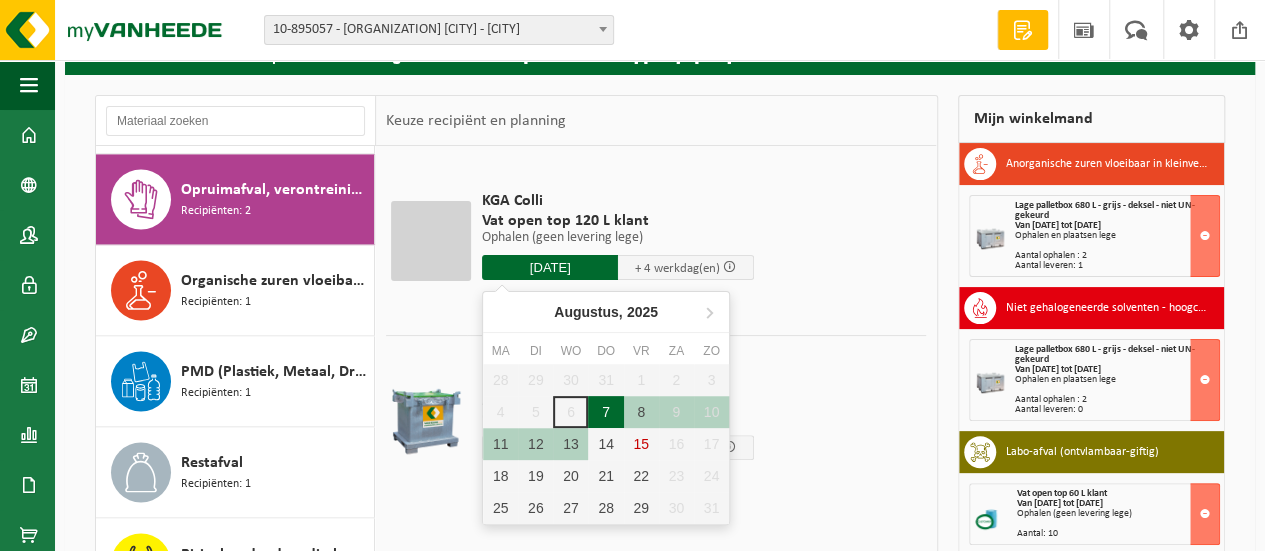type on "Van 2025-08-07" 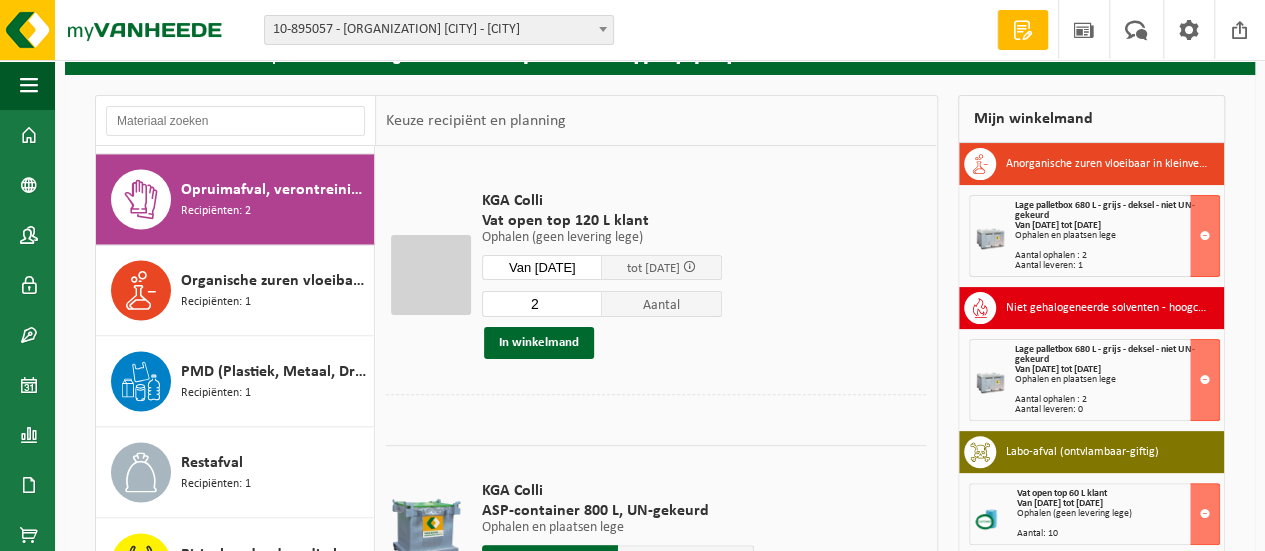 click on "2" at bounding box center [542, 304] 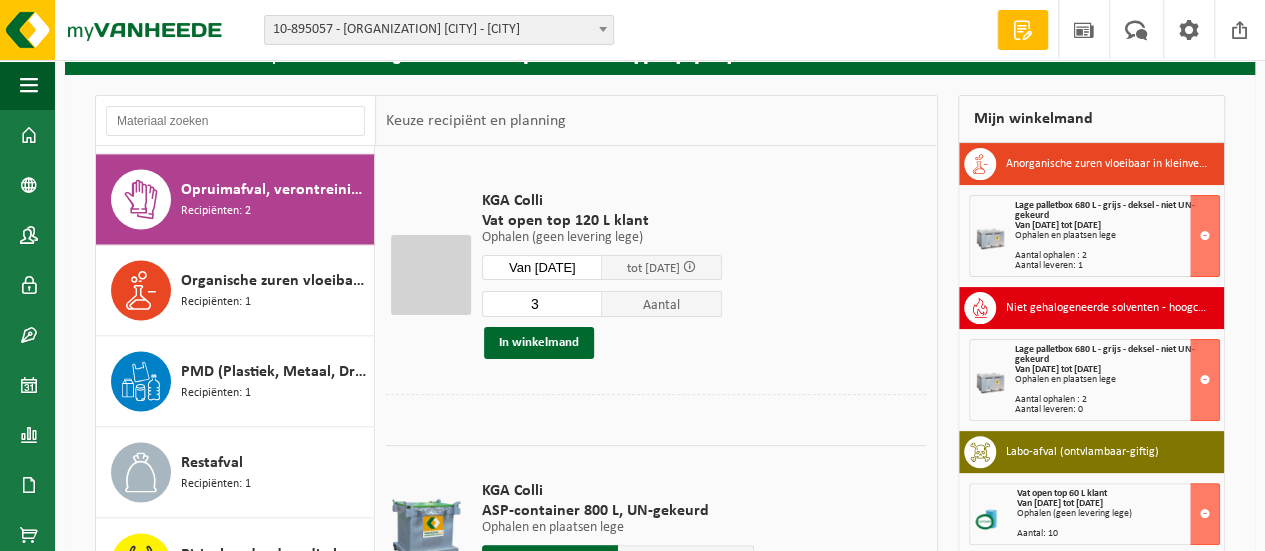 click on "3" at bounding box center [542, 304] 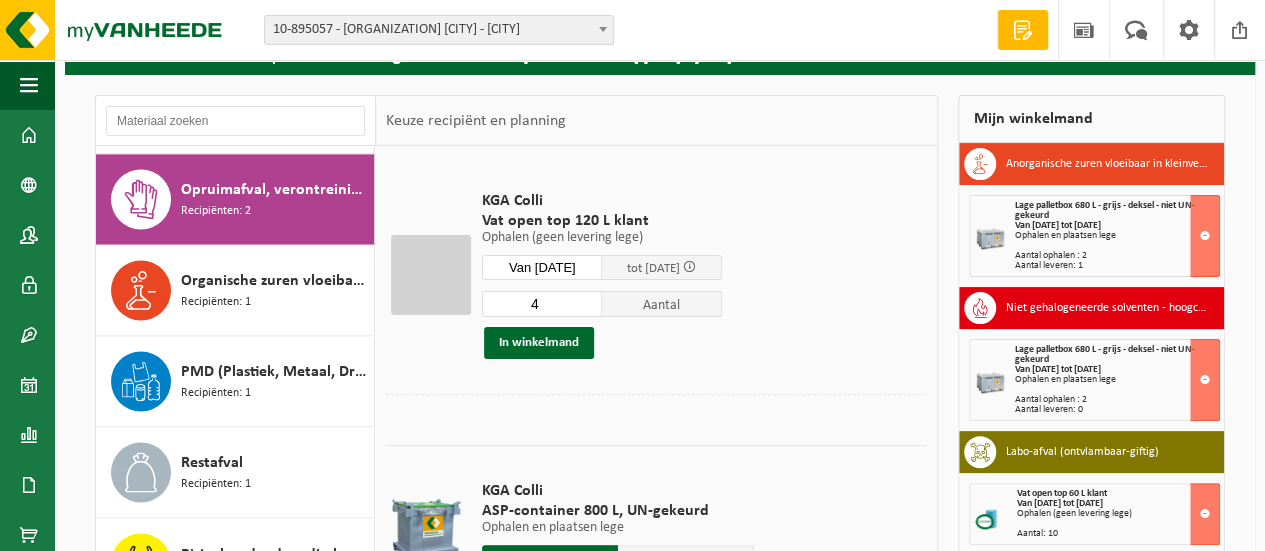 click on "4" at bounding box center (542, 304) 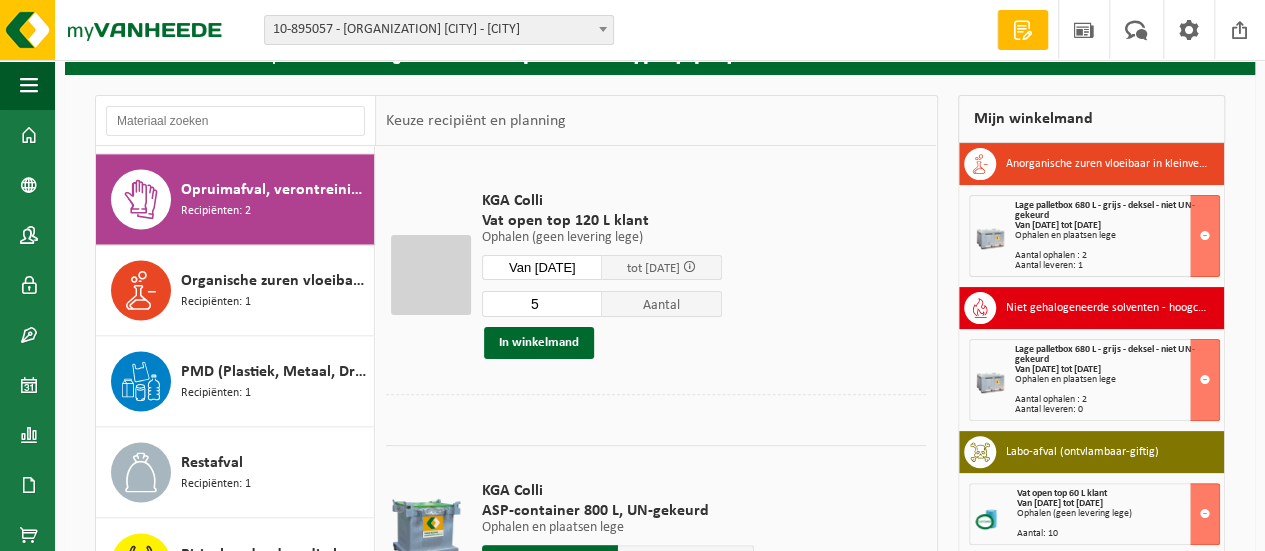 click on "5" at bounding box center (542, 304) 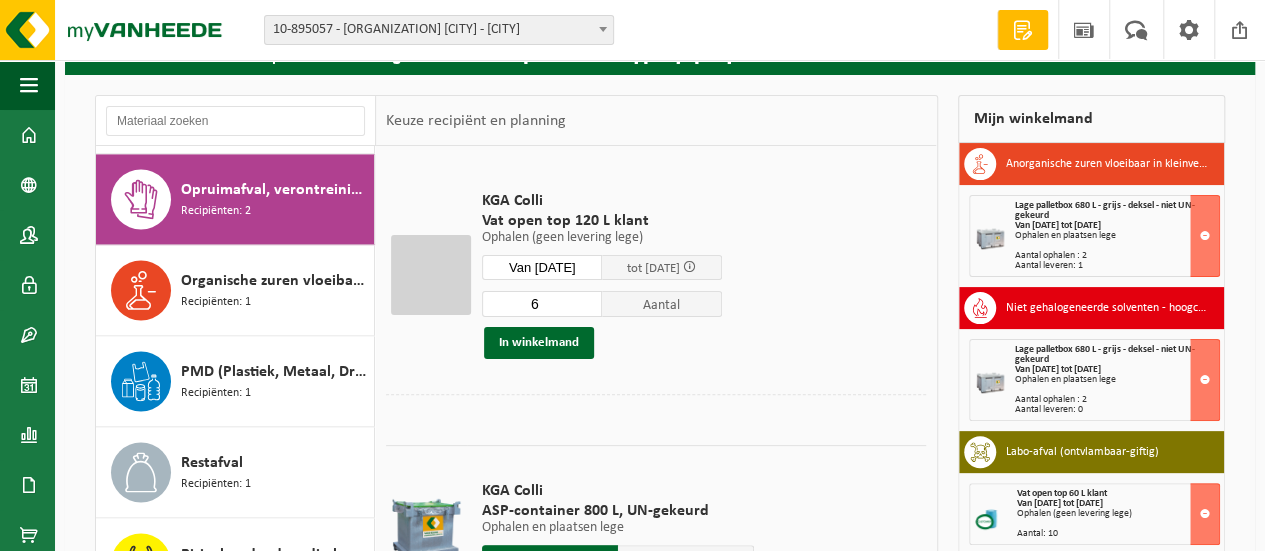 click on "6" at bounding box center [542, 304] 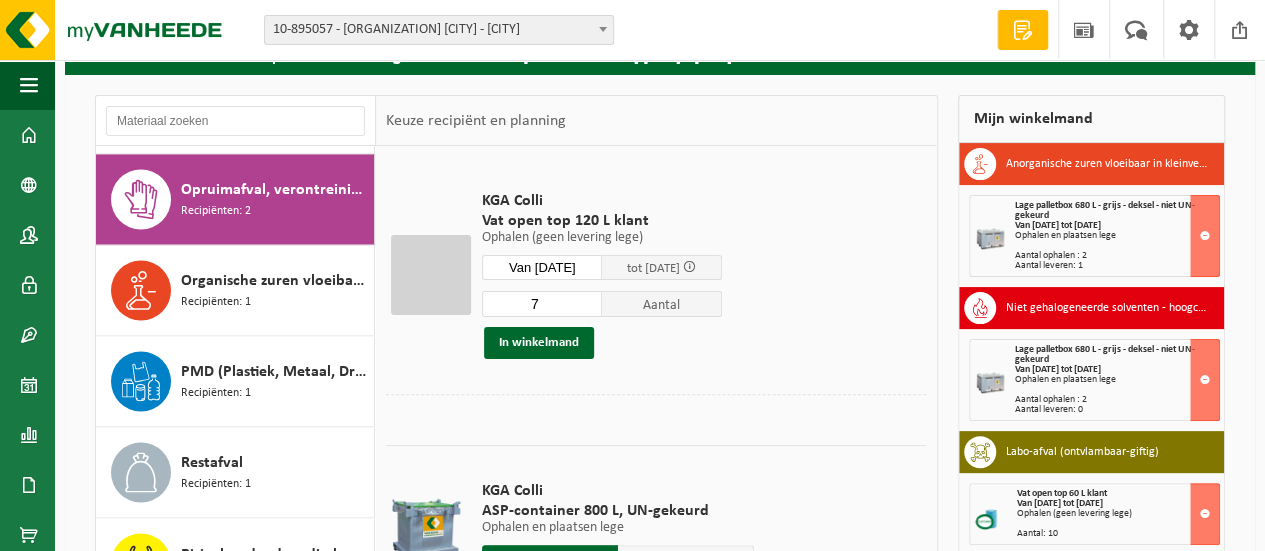 click on "7" at bounding box center [542, 304] 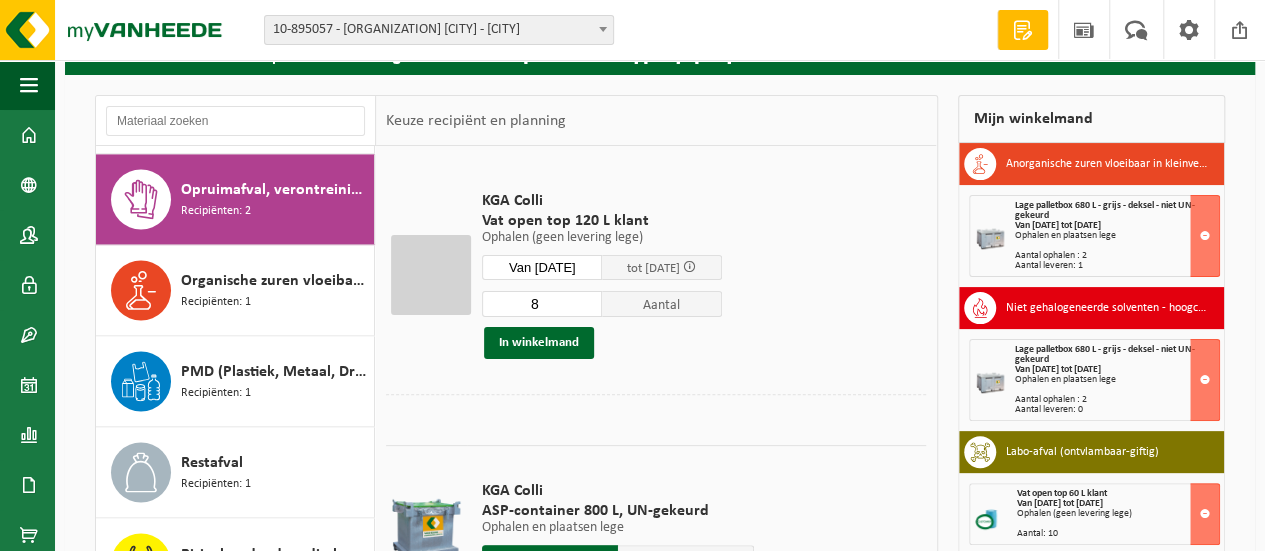 type on "8" 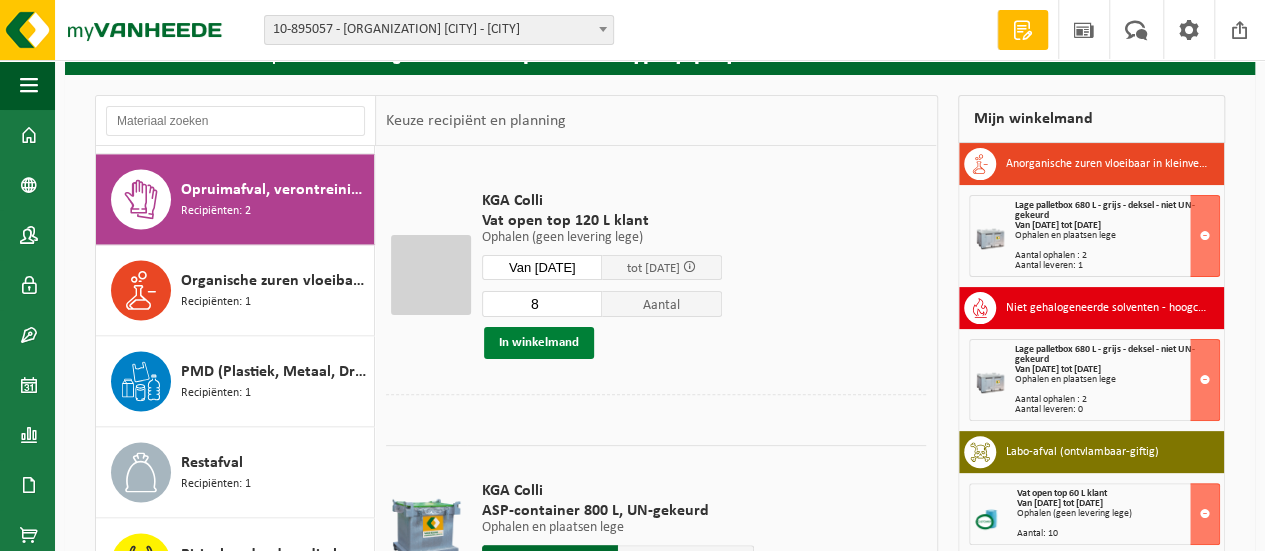 click on "In winkelmand" at bounding box center [539, 343] 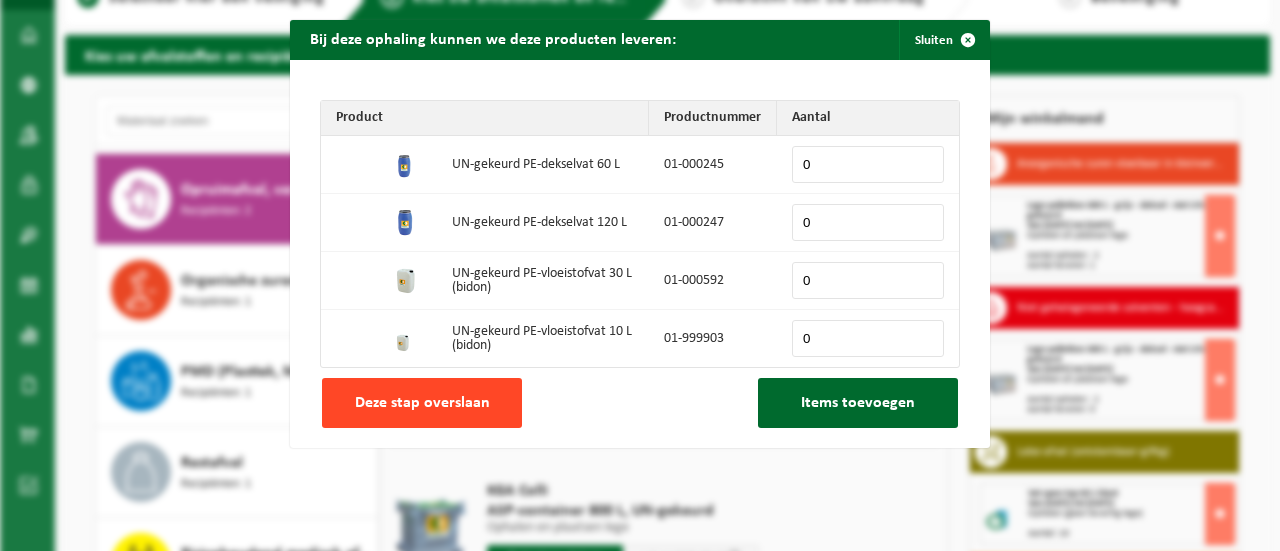 click on "Deze stap overslaan" at bounding box center (422, 403) 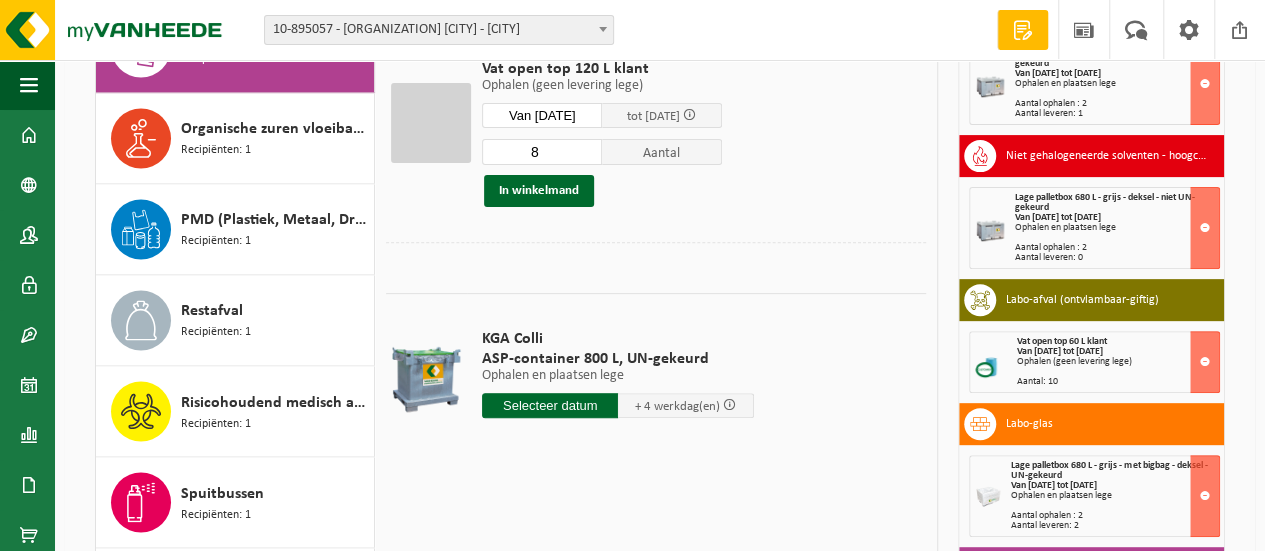 scroll, scrollTop: 275, scrollLeft: 0, axis: vertical 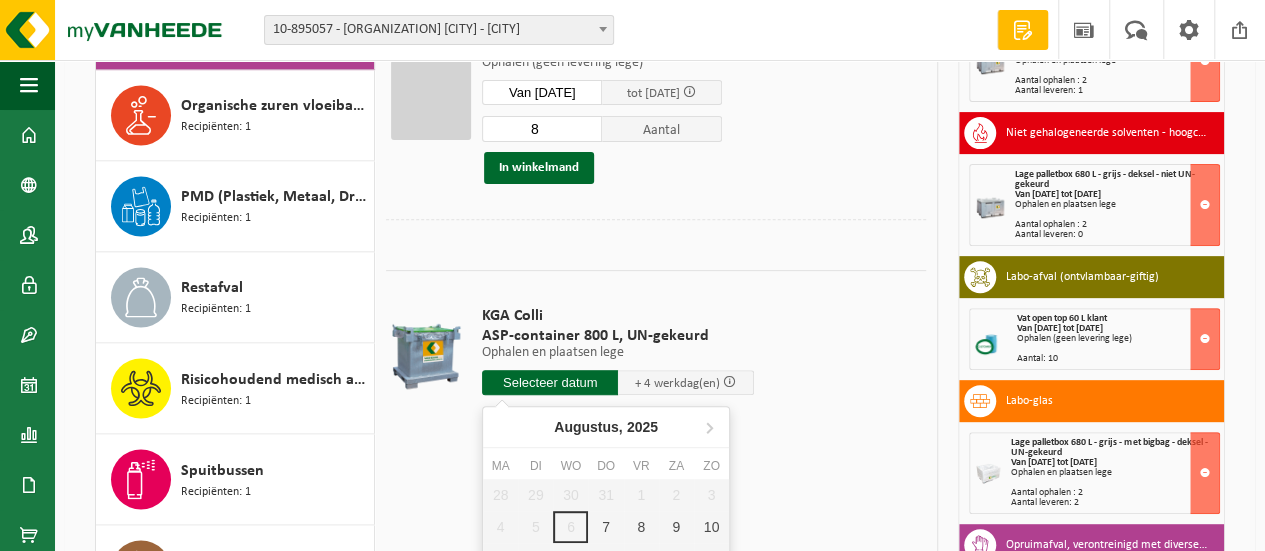 click at bounding box center [550, 382] 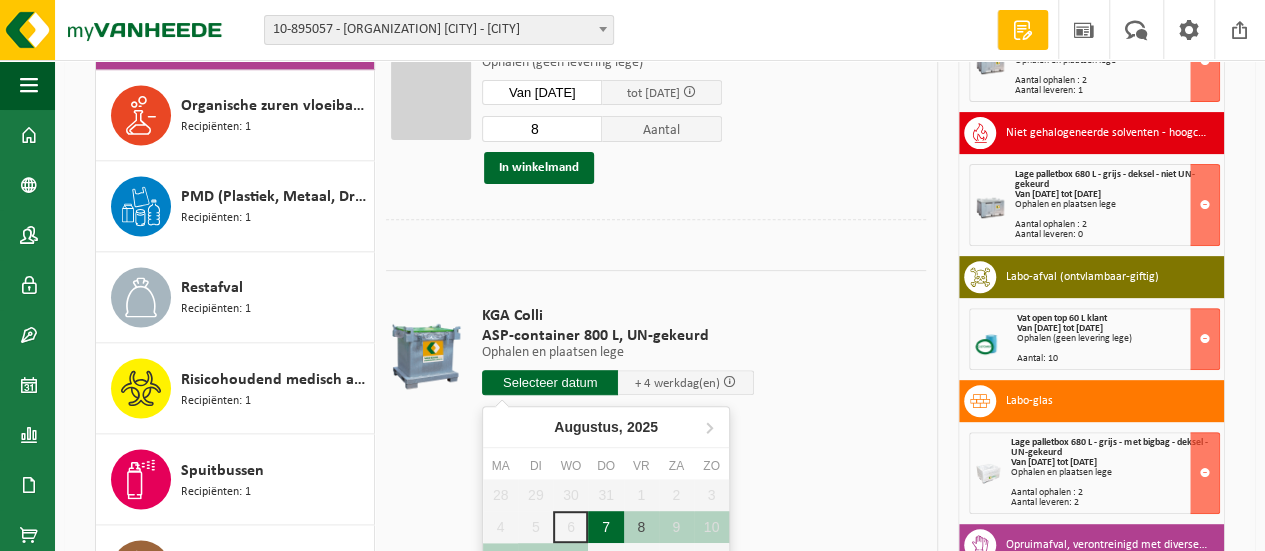 click on "7" at bounding box center [605, 527] 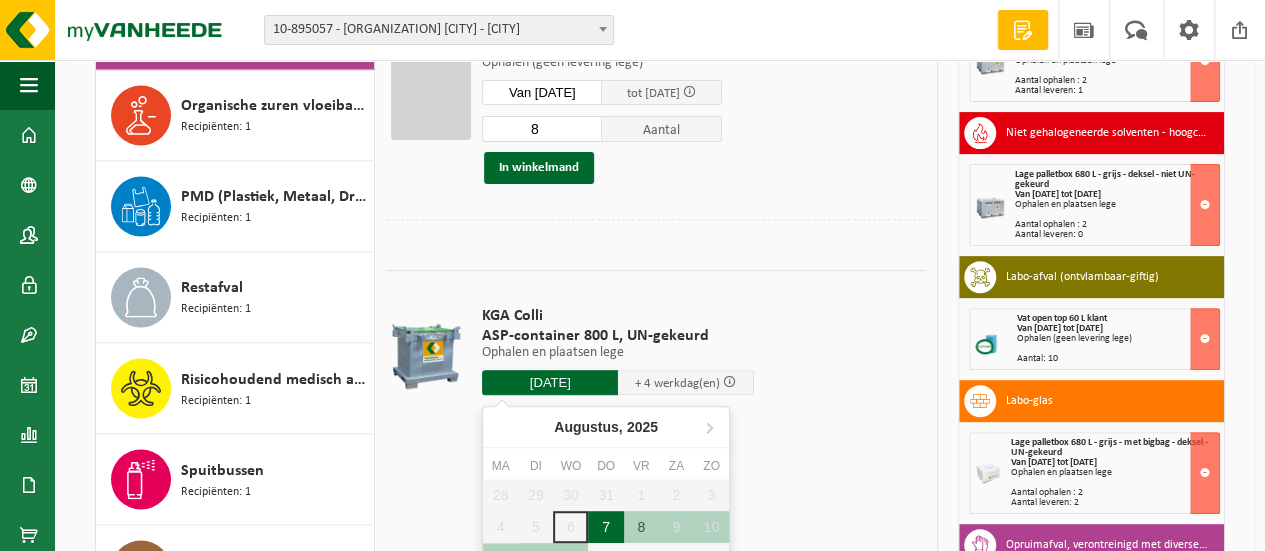 type on "Van 2025-08-07" 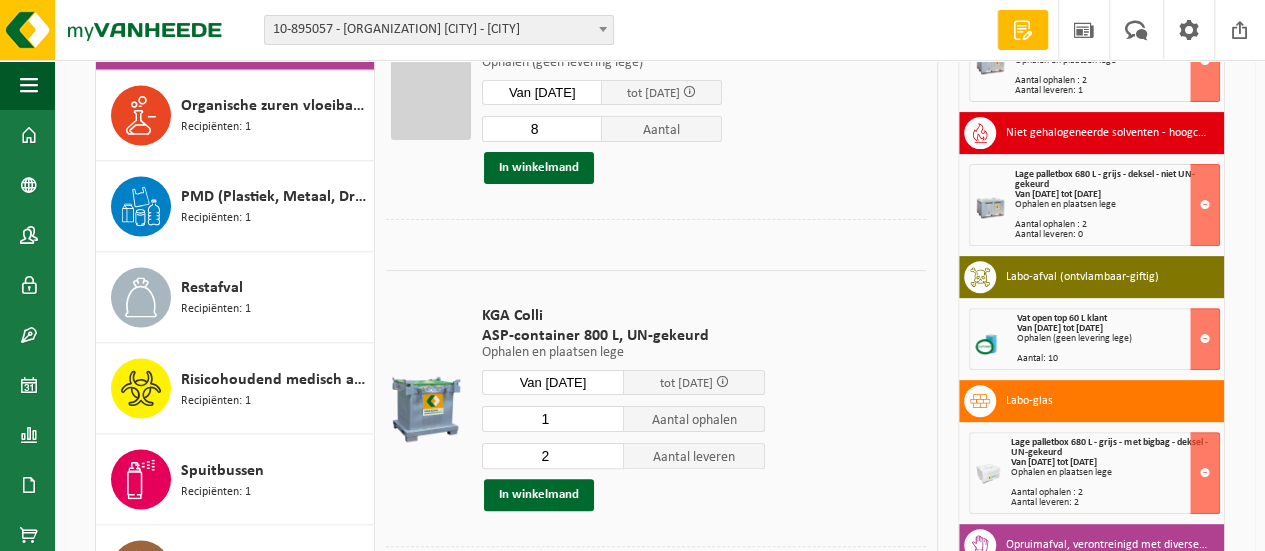 type on "1" 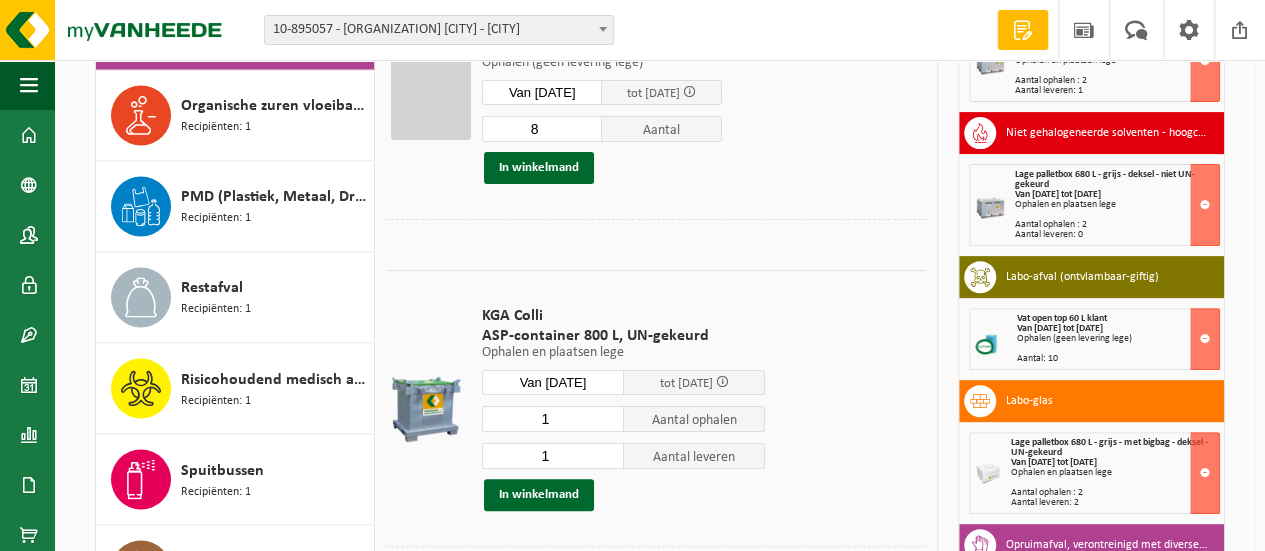 type on "1" 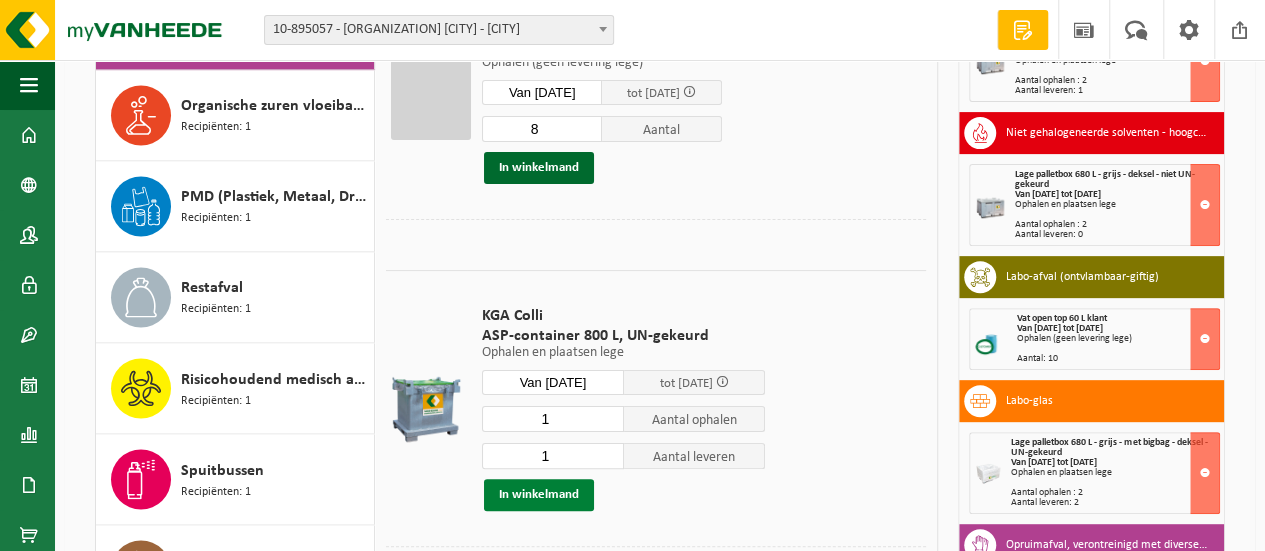 click on "In winkelmand" at bounding box center (539, 495) 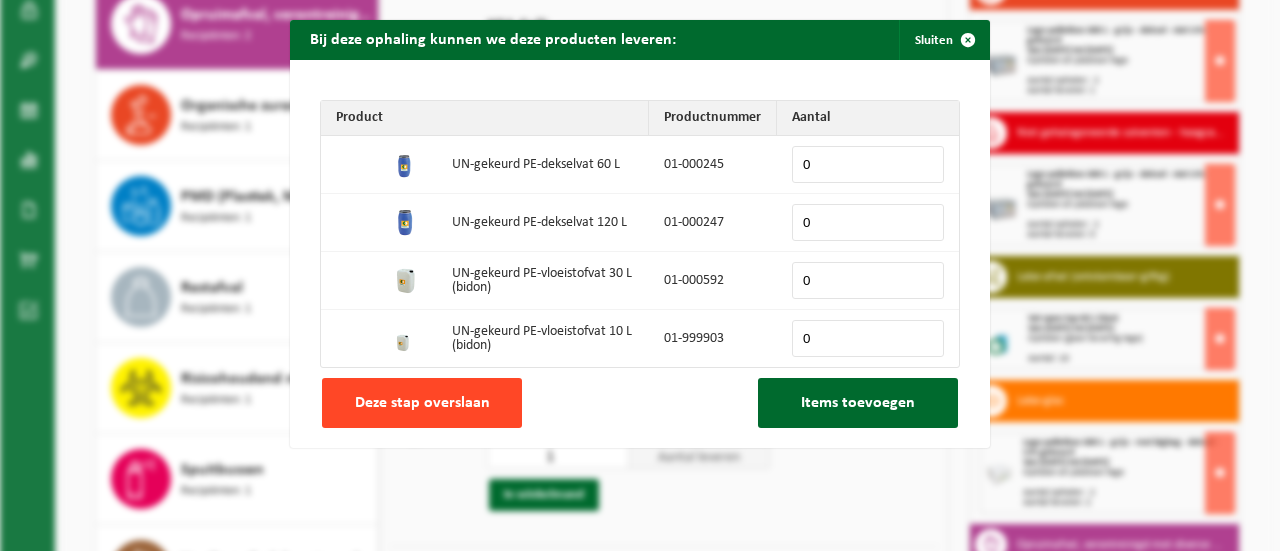 click on "Deze stap overslaan" at bounding box center (422, 403) 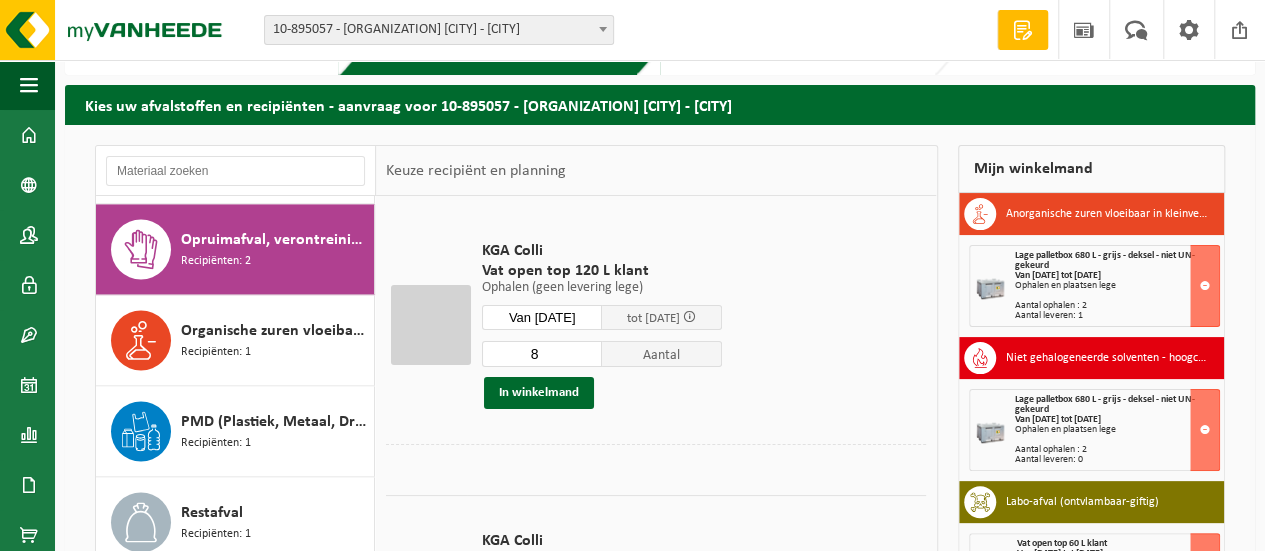 scroll, scrollTop: 0, scrollLeft: 0, axis: both 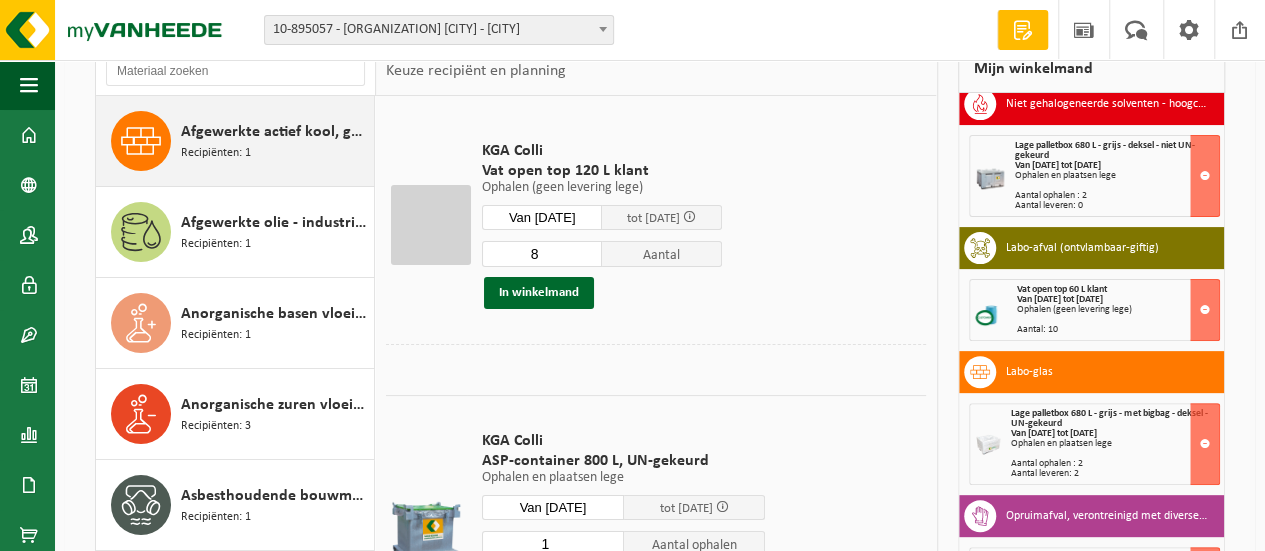 click on "Afgewerkte actief kool, gevaarlijk" at bounding box center (275, 132) 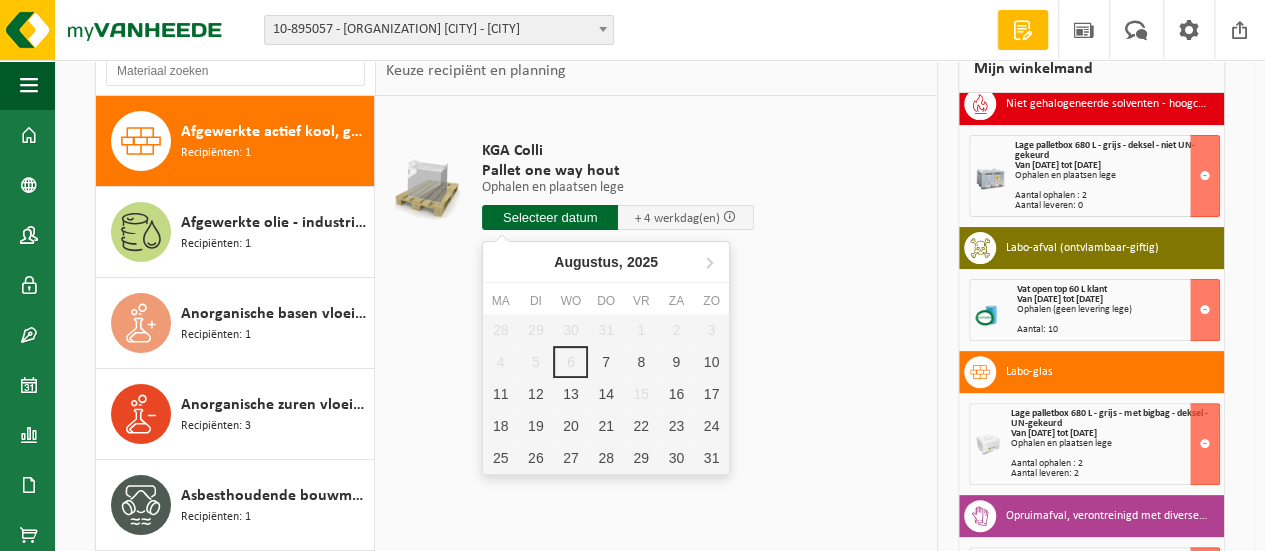 click at bounding box center (550, 217) 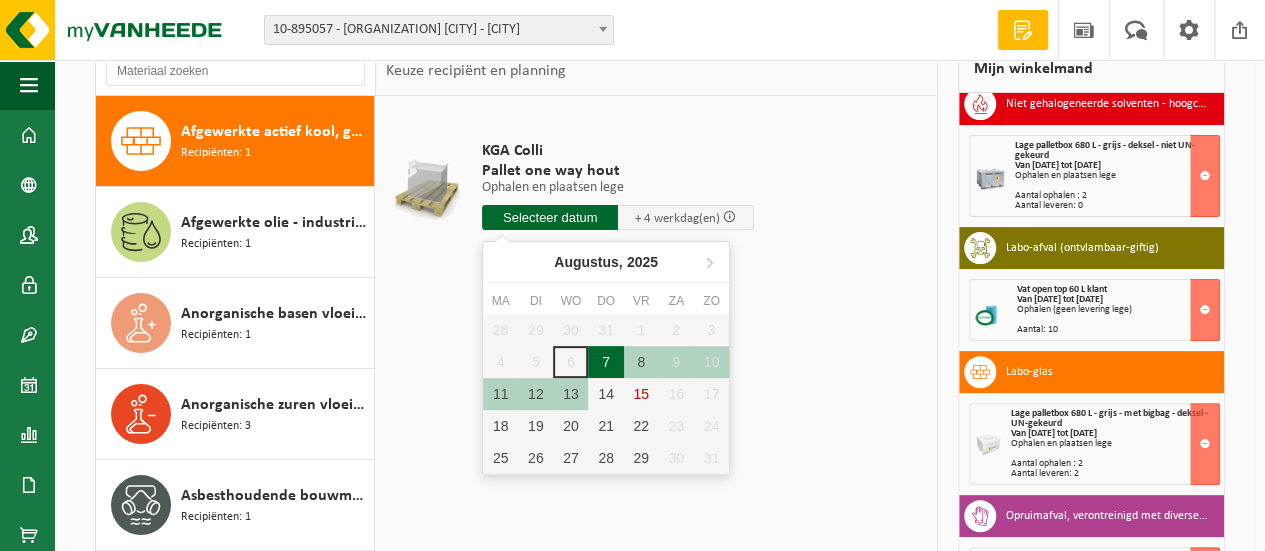click on "7" at bounding box center [605, 362] 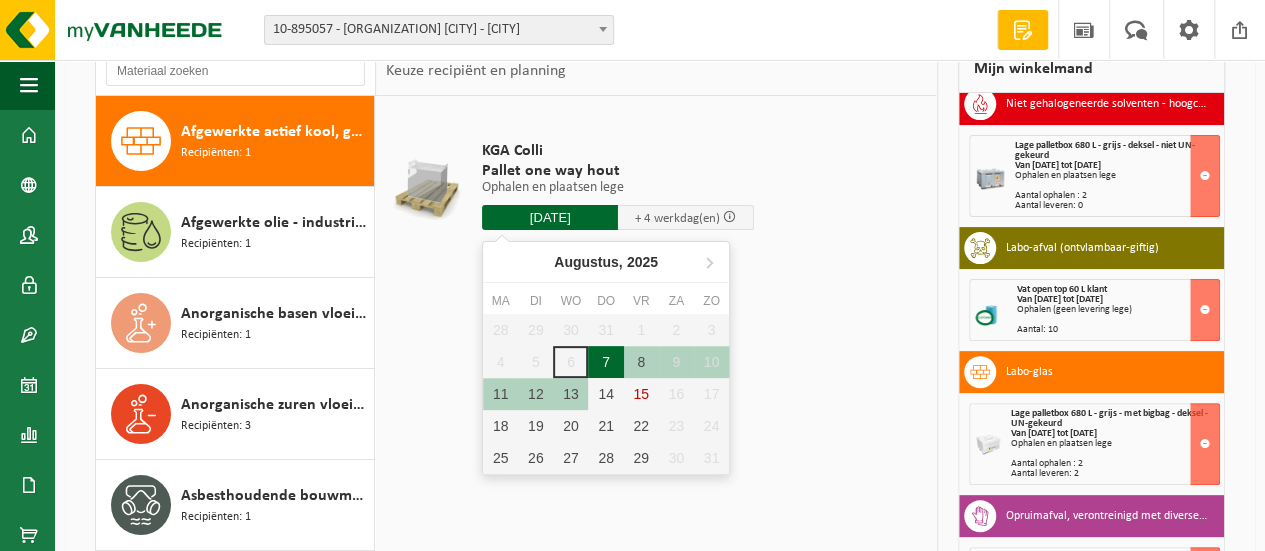 type on "Van 2025-08-07" 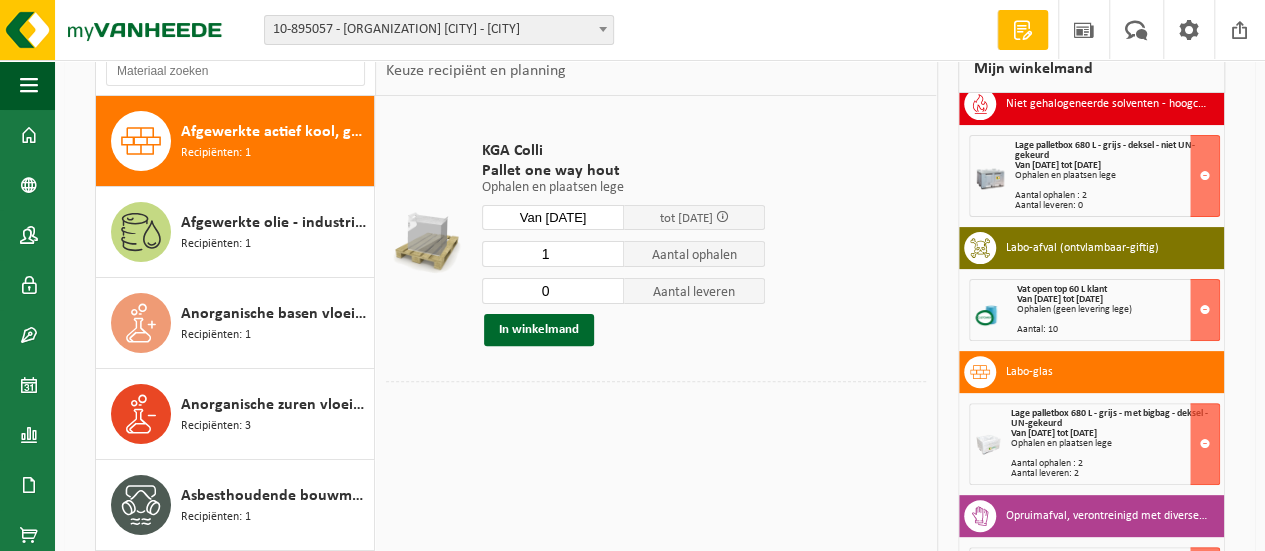 type on "0" 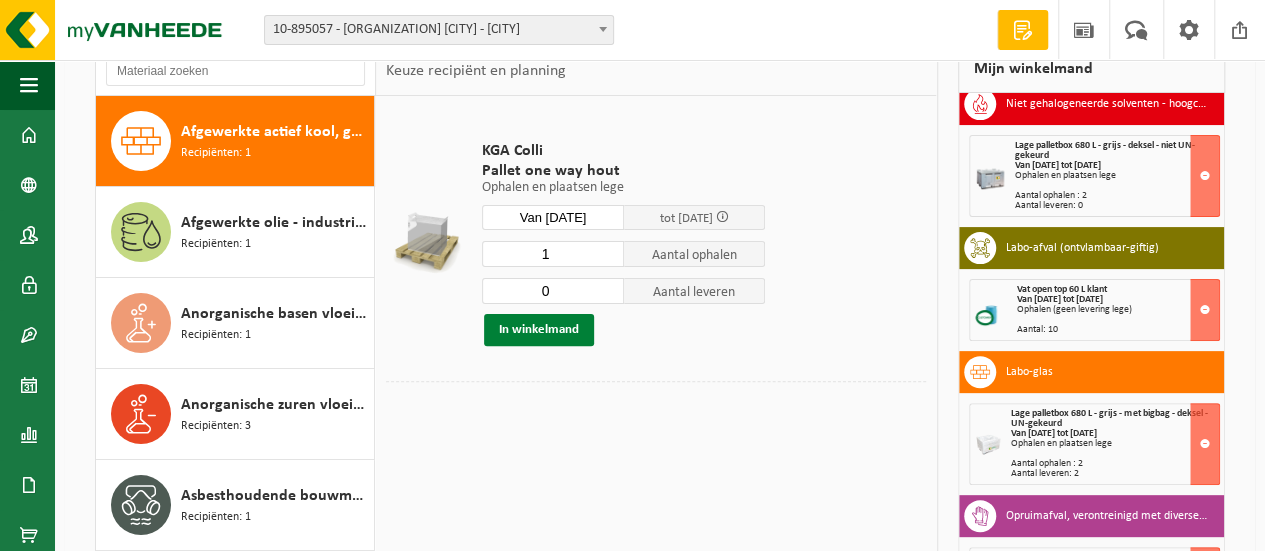 click on "In winkelmand" at bounding box center [539, 330] 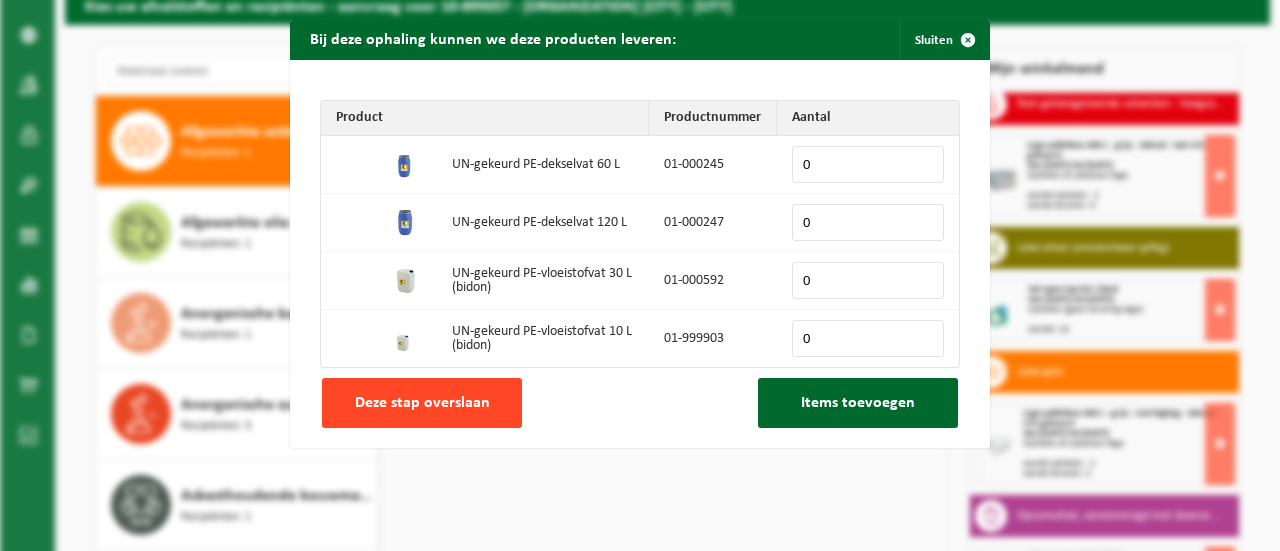 click on "Deze stap overslaan" at bounding box center [422, 403] 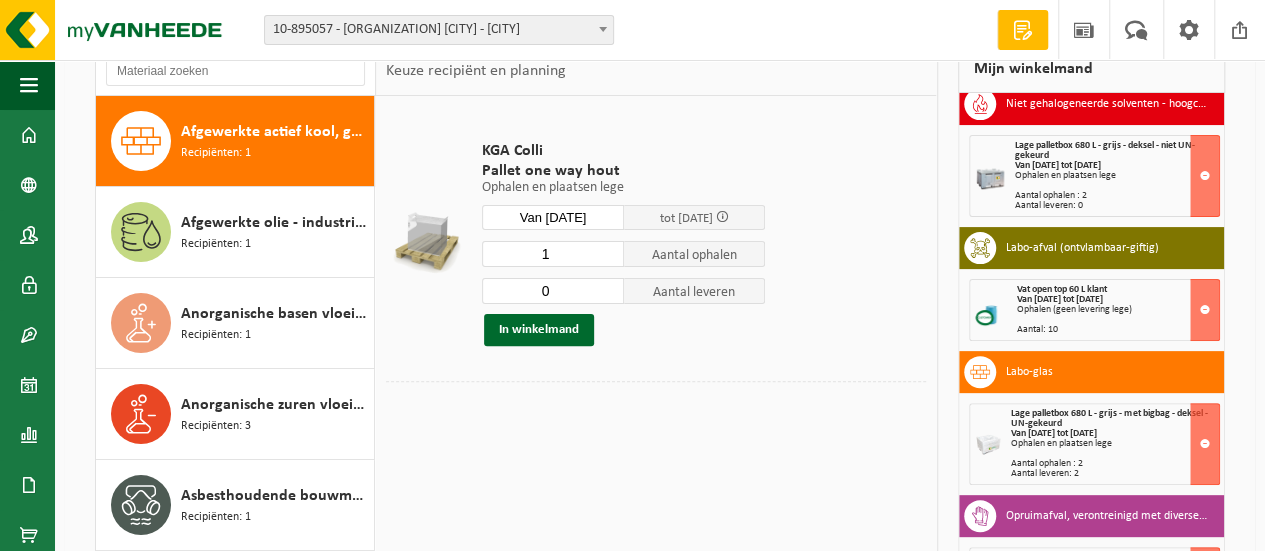 scroll, scrollTop: 424, scrollLeft: 0, axis: vertical 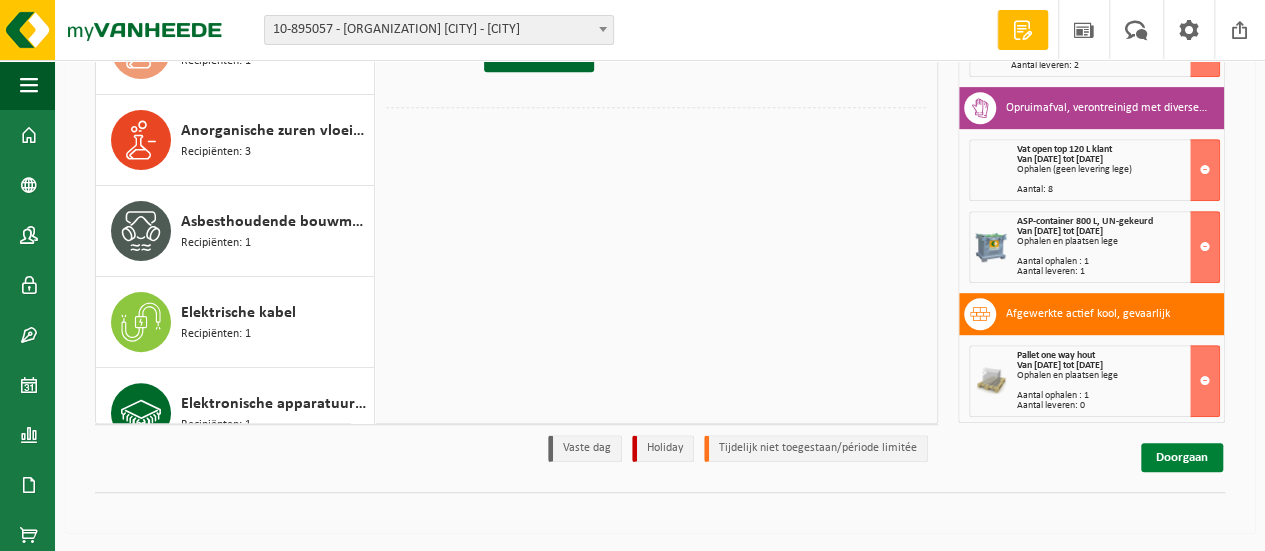 click on "Doorgaan" at bounding box center (1182, 457) 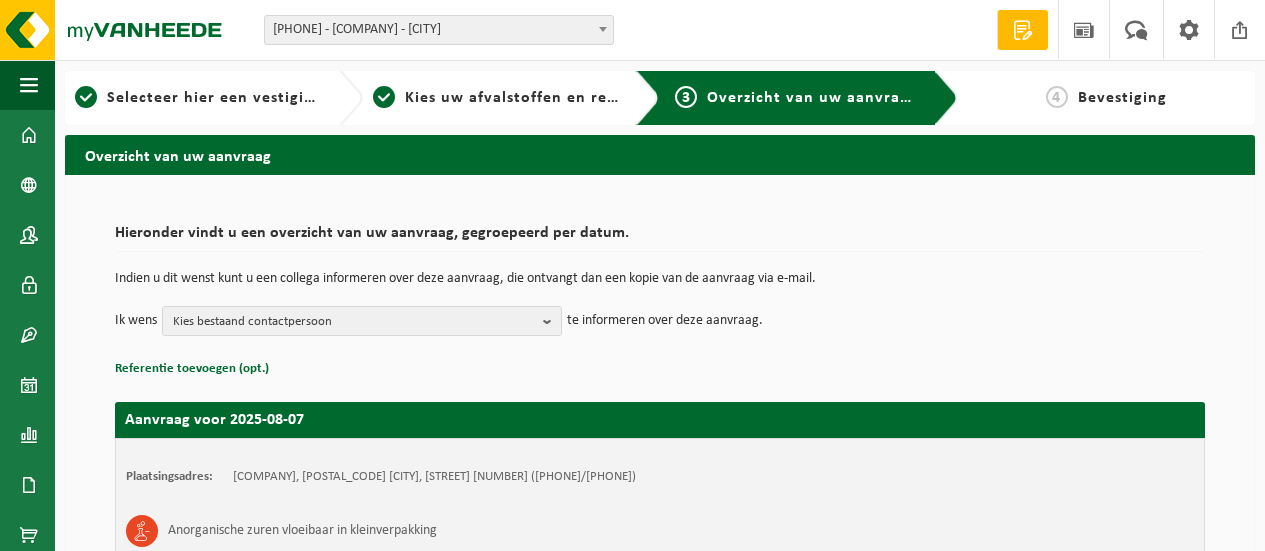 scroll, scrollTop: 0, scrollLeft: 0, axis: both 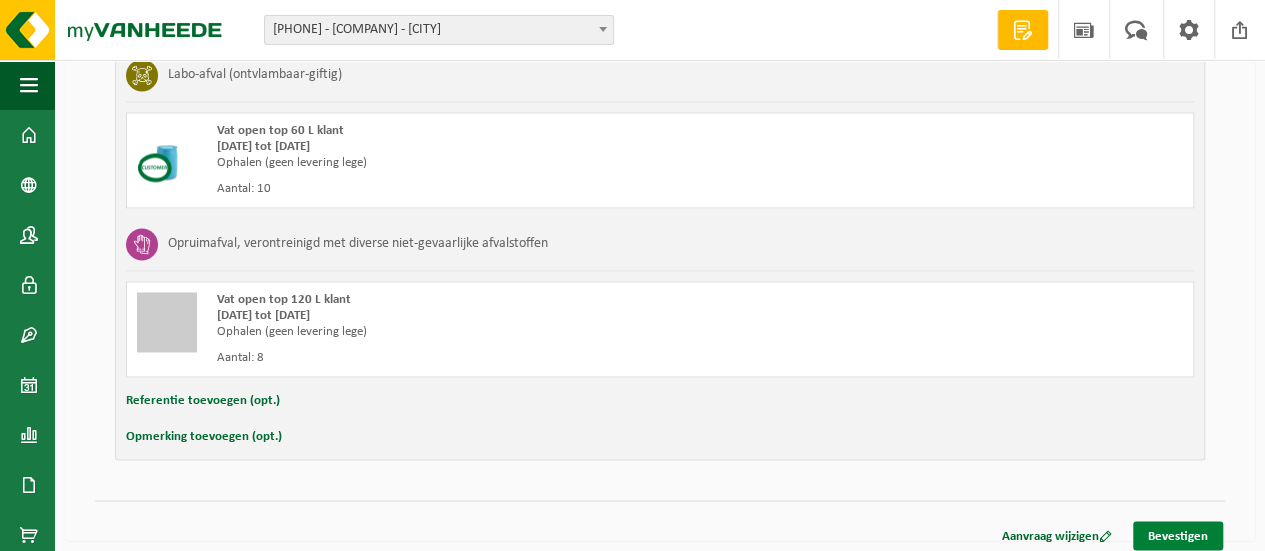 click on "Bevestigen" at bounding box center (1178, 535) 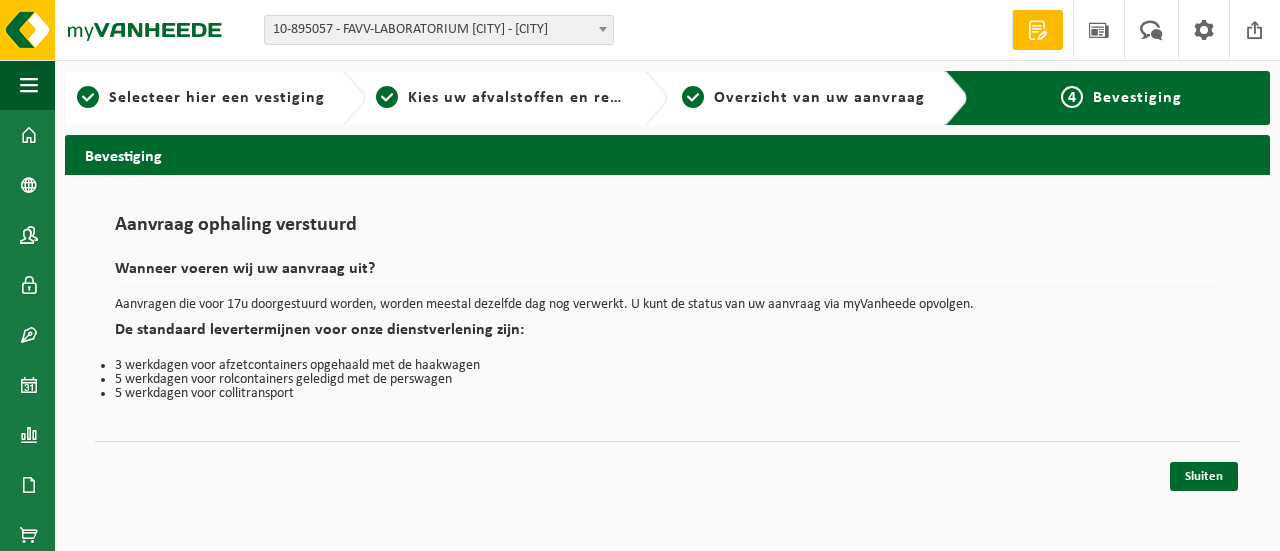 scroll, scrollTop: 0, scrollLeft: 0, axis: both 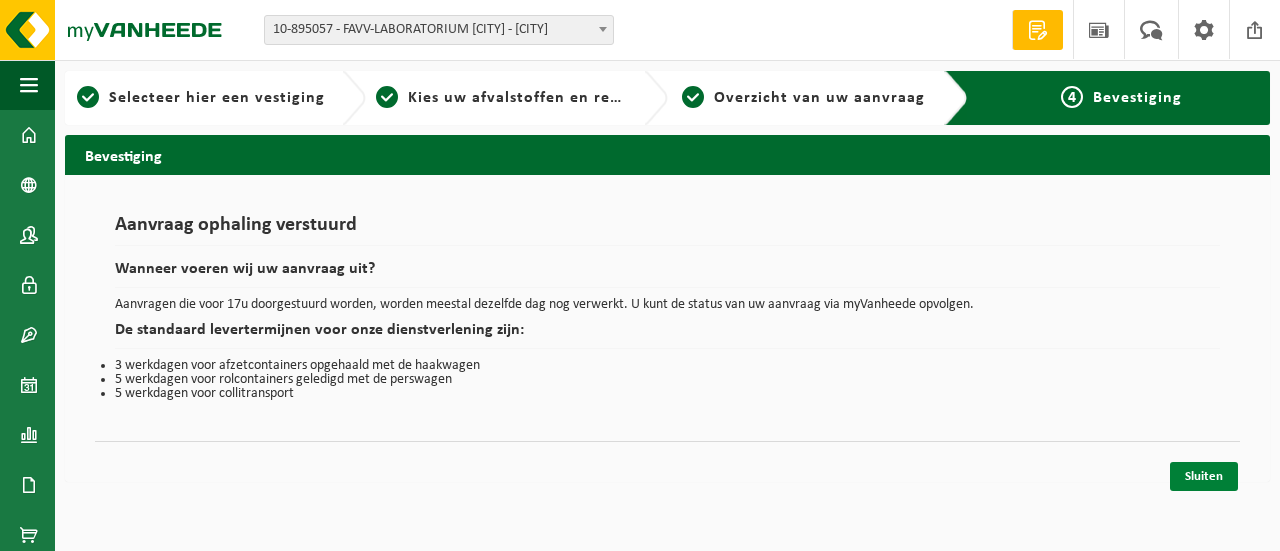 click on "Sluiten" at bounding box center [1204, 476] 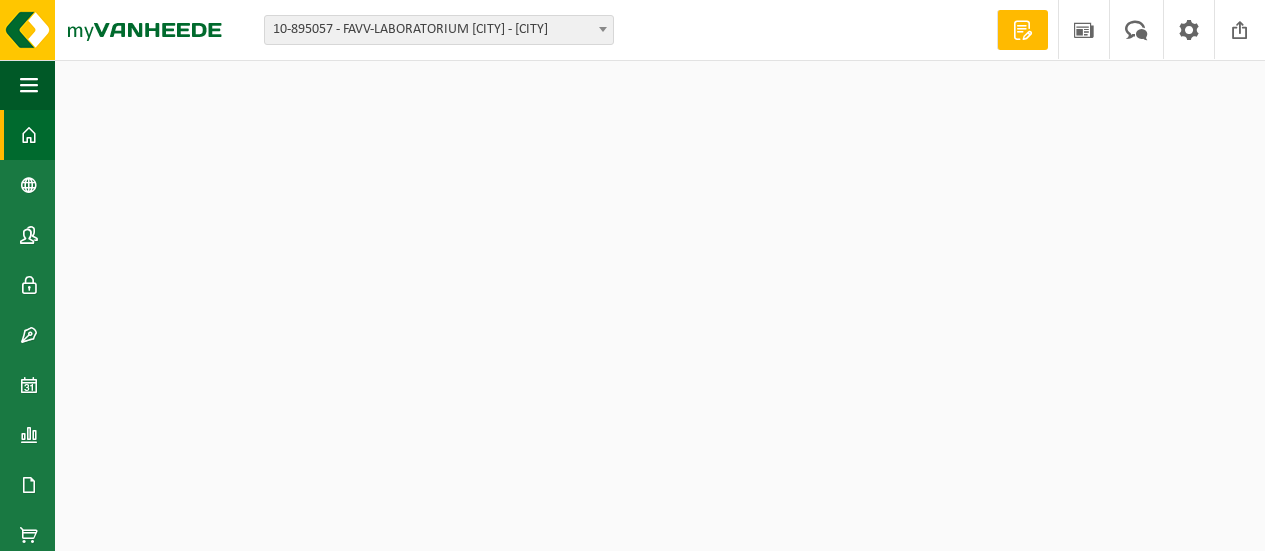 scroll, scrollTop: 0, scrollLeft: 0, axis: both 